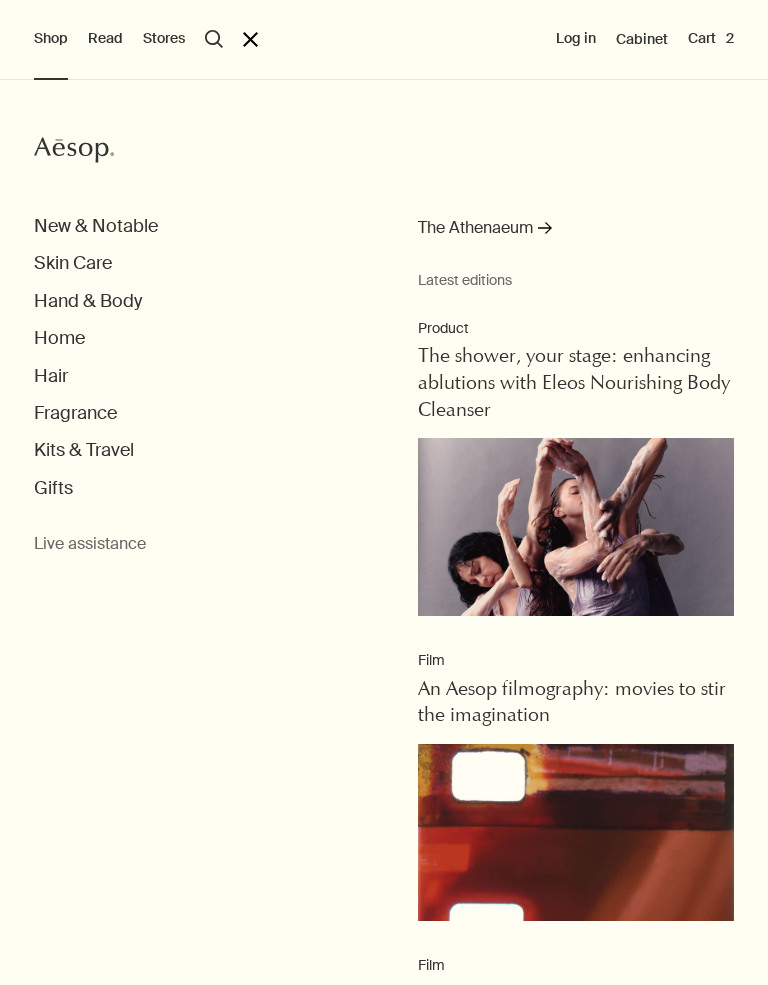 scroll, scrollTop: 0, scrollLeft: 0, axis: both 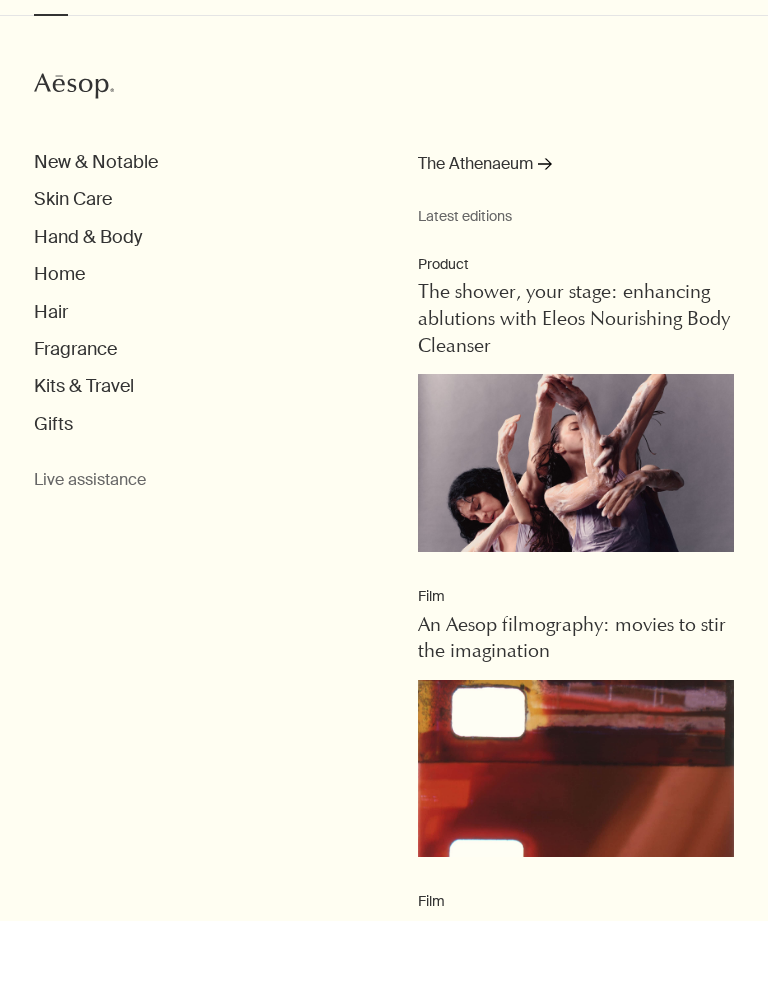 click on "Hair" at bounding box center [51, 376] 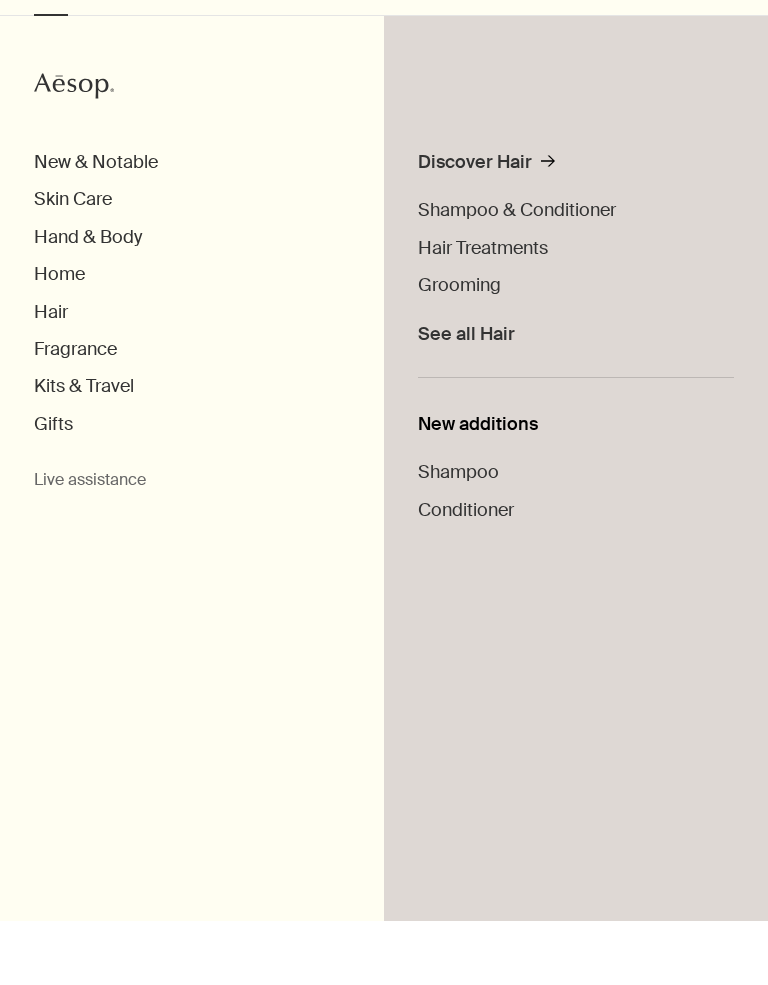 scroll, scrollTop: 64, scrollLeft: 0, axis: vertical 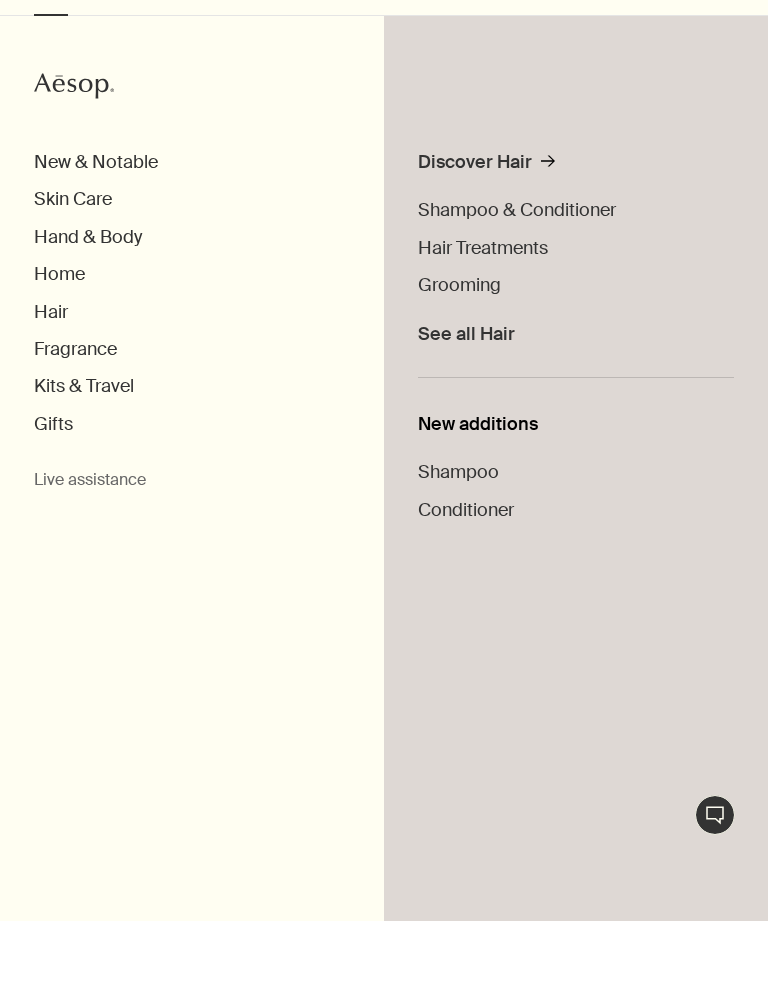 click on "See all Hair" at bounding box center (466, 398) 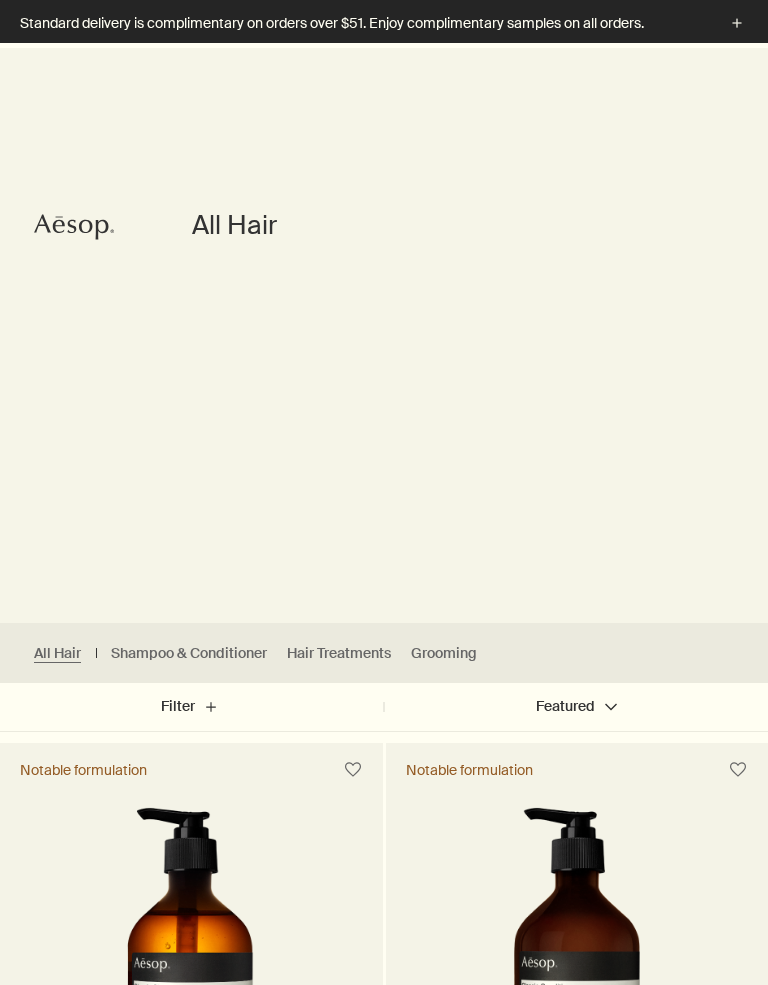 scroll, scrollTop: 515, scrollLeft: 0, axis: vertical 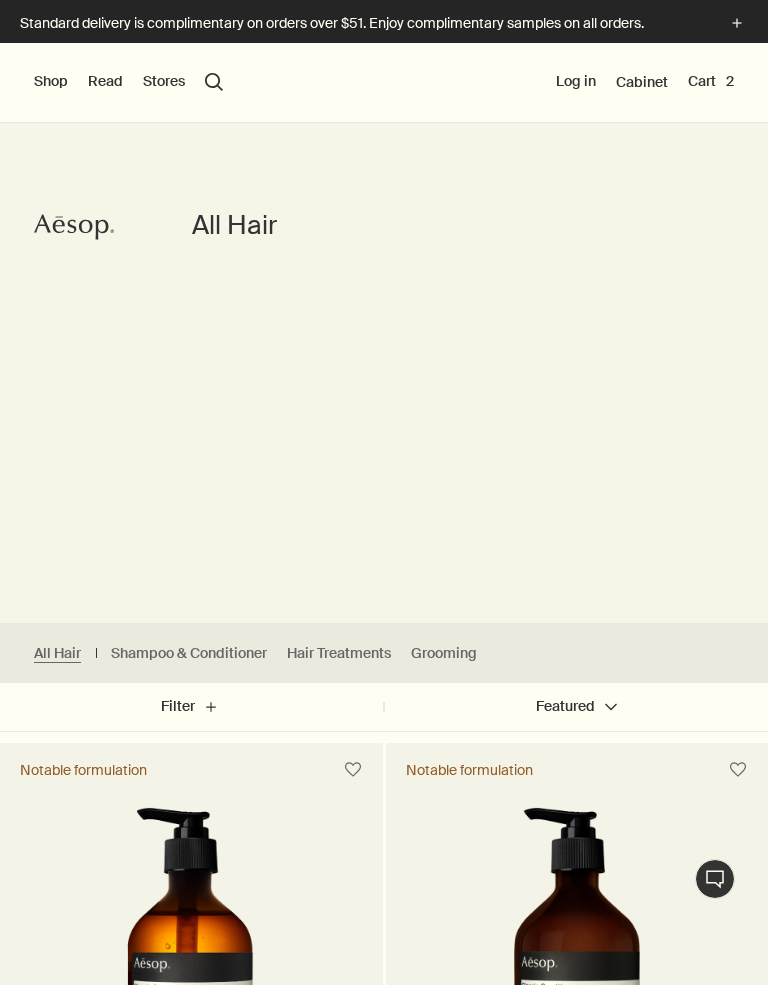 click on "Shampoo & Conditioner" at bounding box center [189, 653] 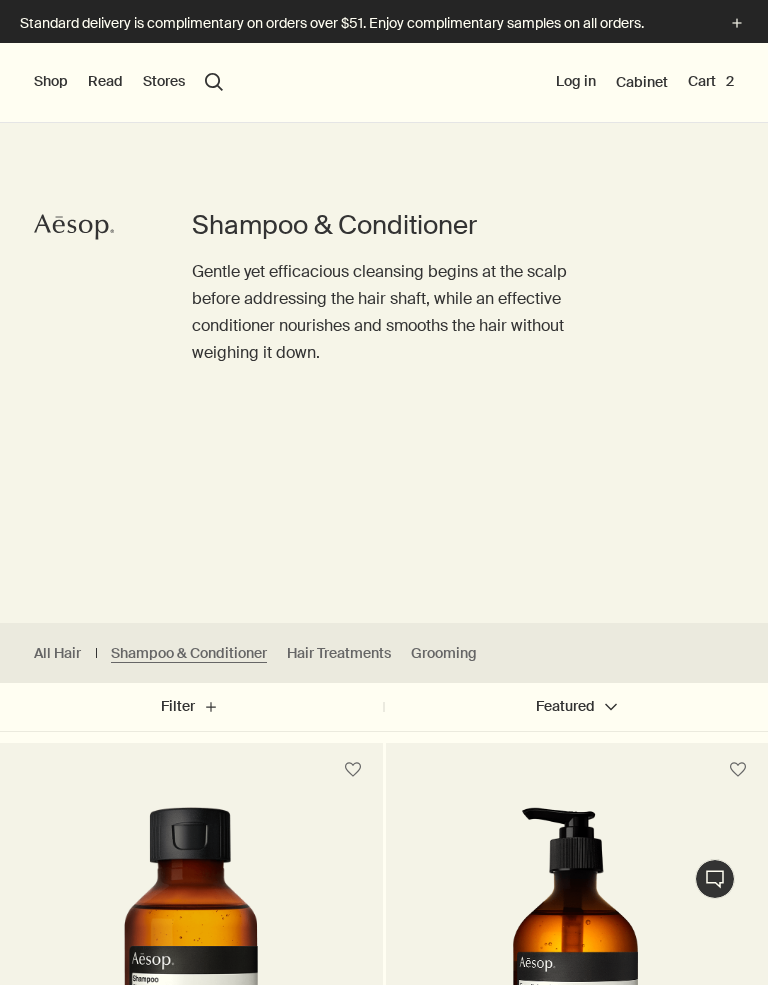 click on "Filter plus" at bounding box center (192, 707) 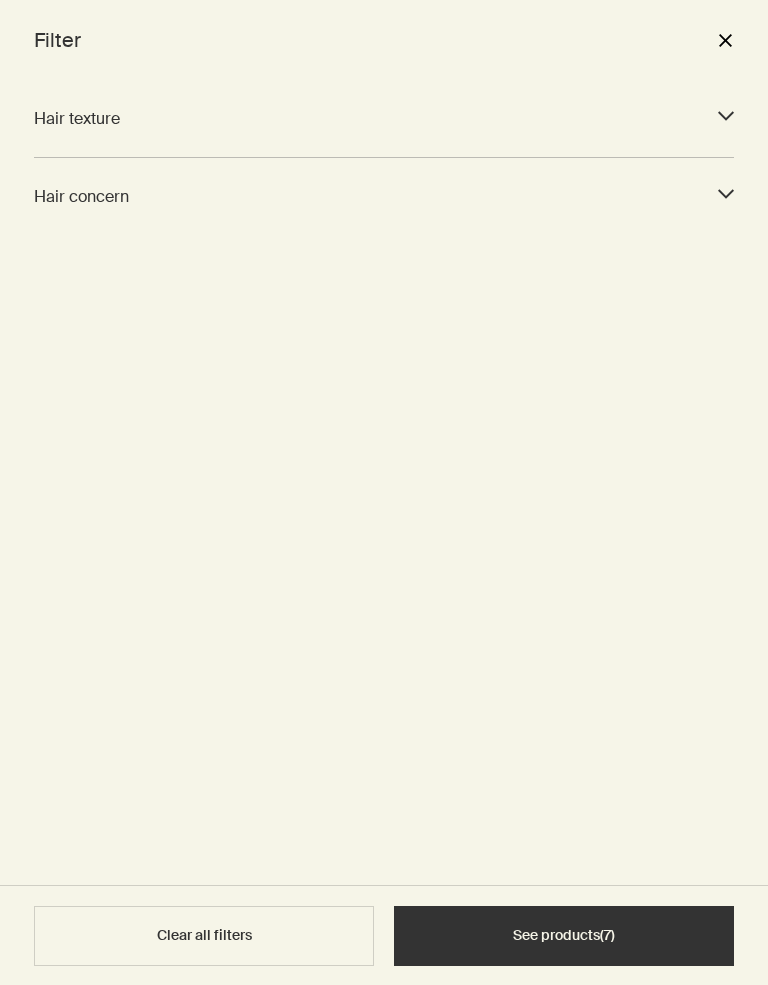 click on "close" at bounding box center (725, 40) 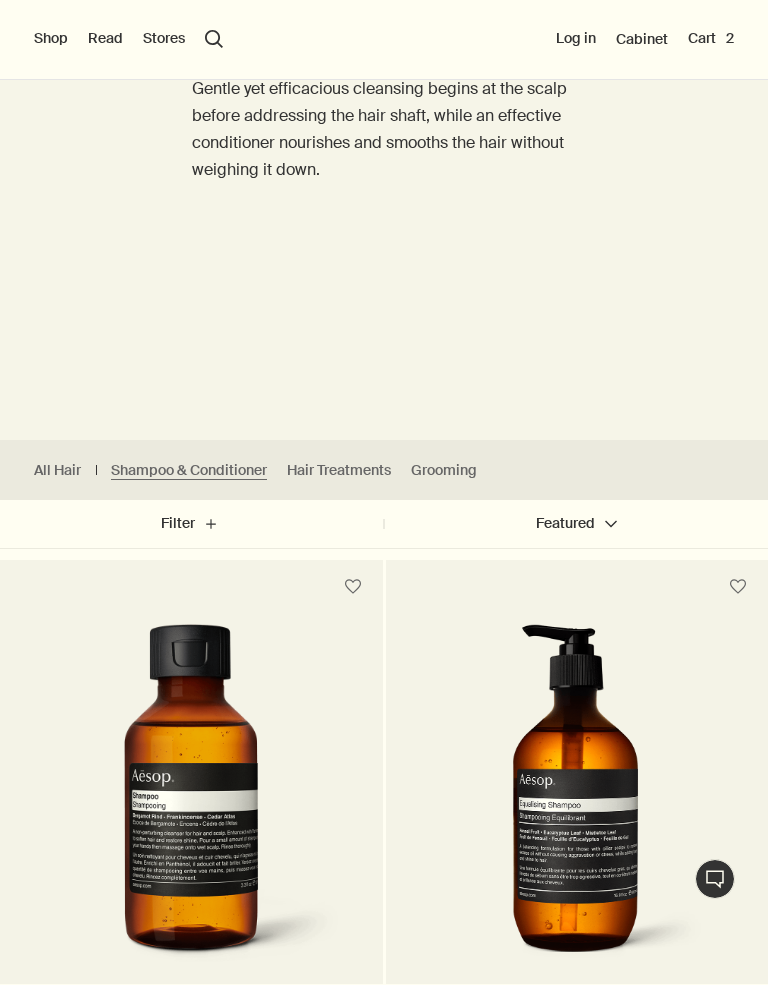 scroll, scrollTop: 0, scrollLeft: 0, axis: both 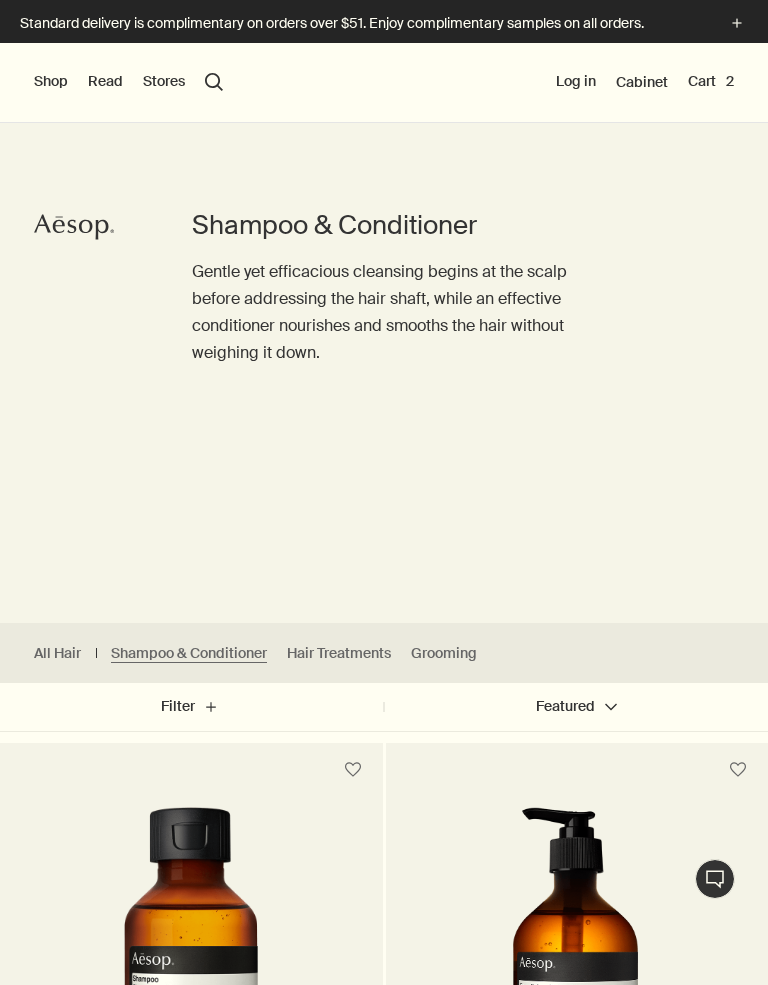click on "Shop" at bounding box center (51, 82) 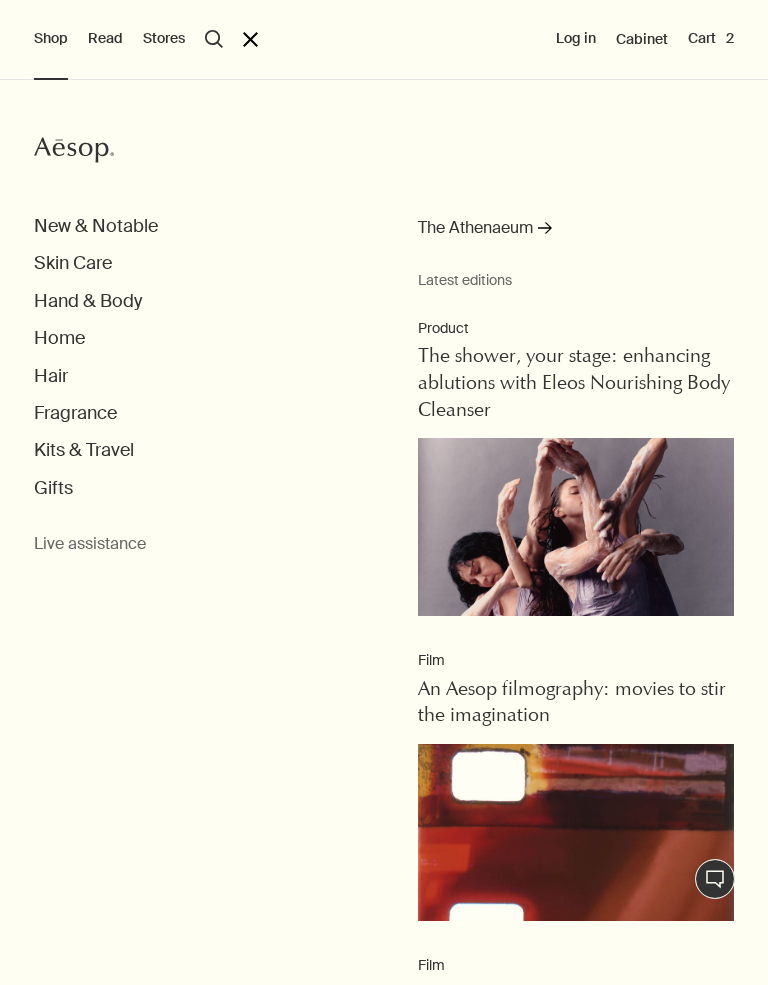 click on "Hair" at bounding box center [51, 376] 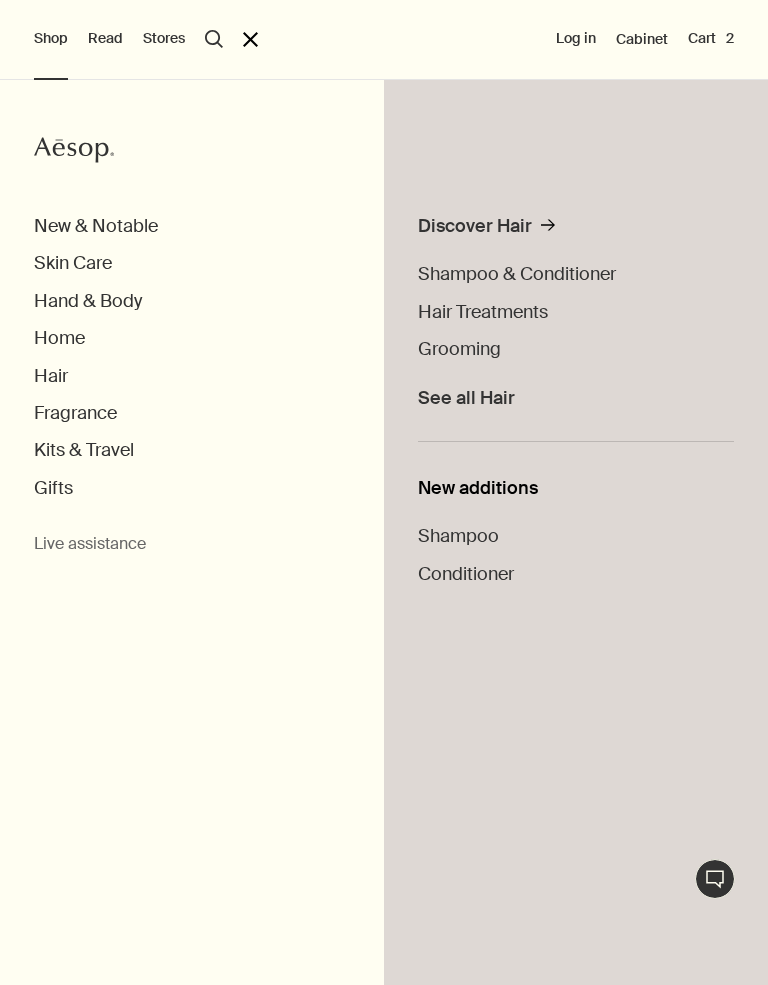 click on "Conditioner" at bounding box center [466, 574] 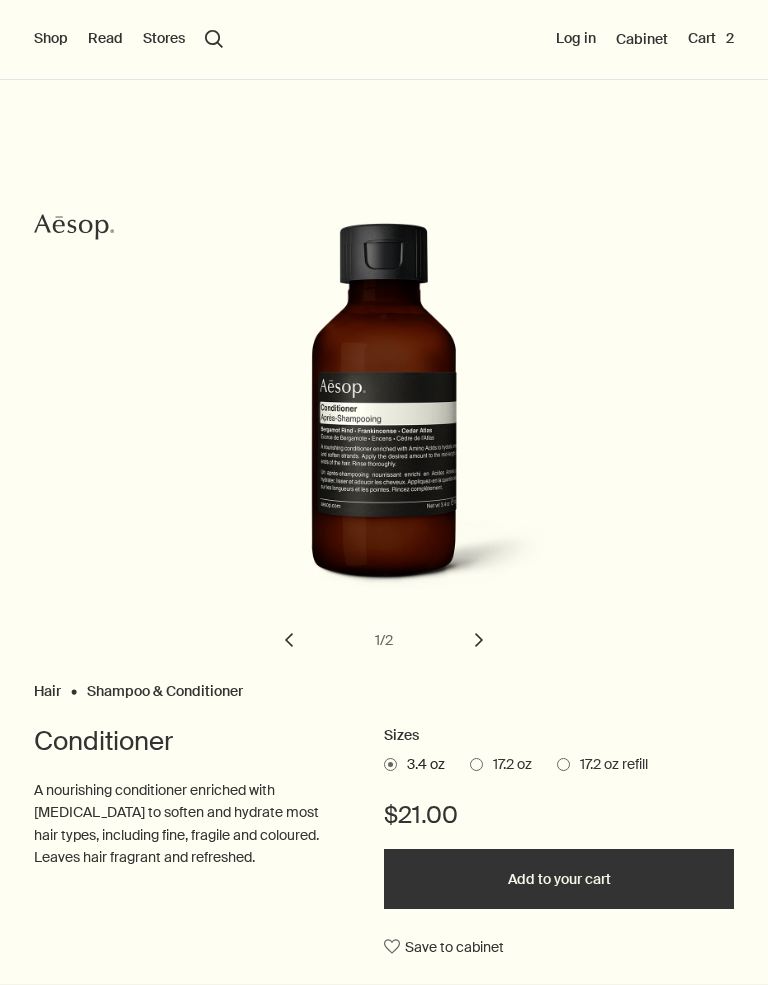 scroll, scrollTop: 0, scrollLeft: 0, axis: both 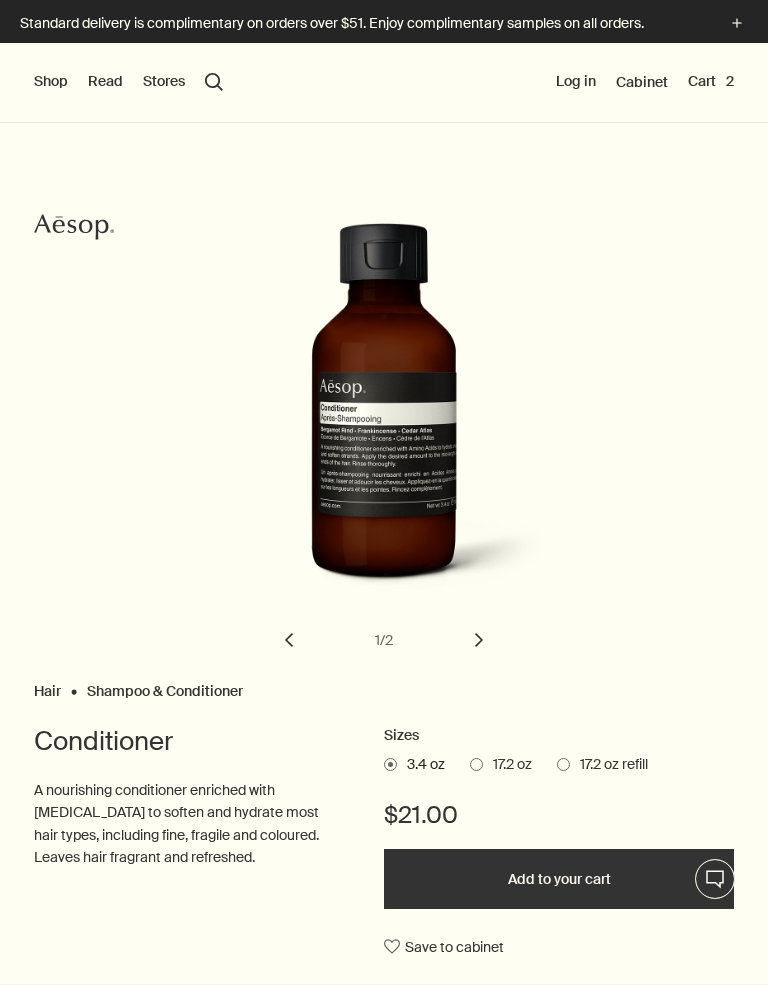 click on "Shop" at bounding box center (51, 82) 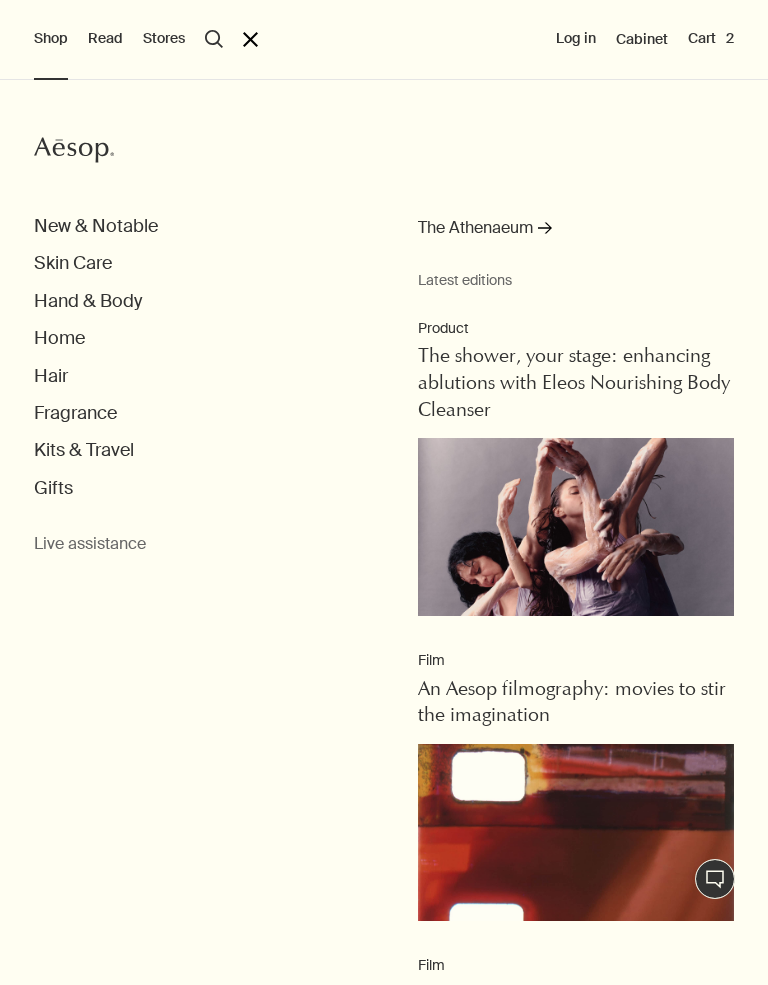 click on "Hair" at bounding box center [51, 376] 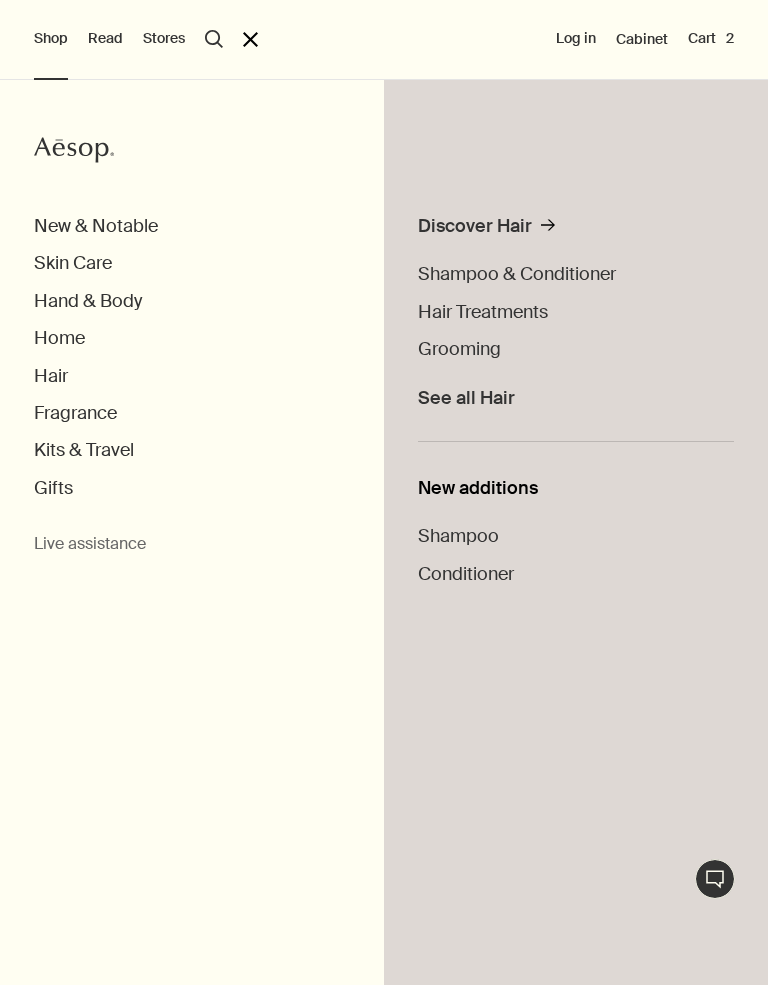 click on "Shampoo & Conditioner" at bounding box center [517, 274] 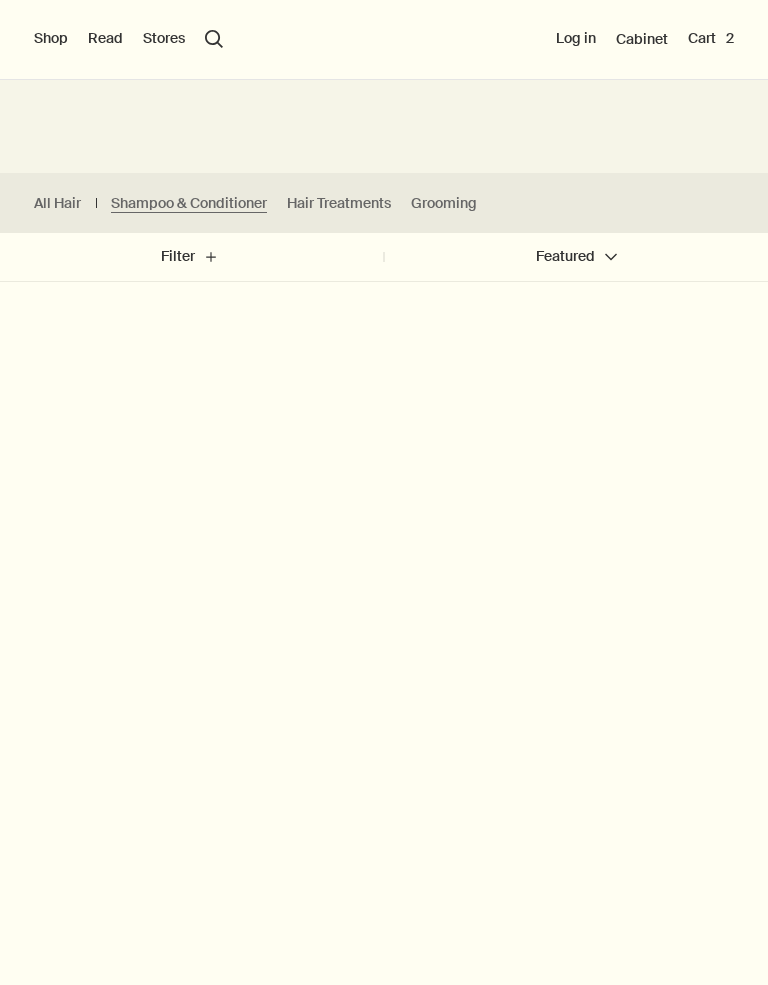 scroll, scrollTop: 450, scrollLeft: 0, axis: vertical 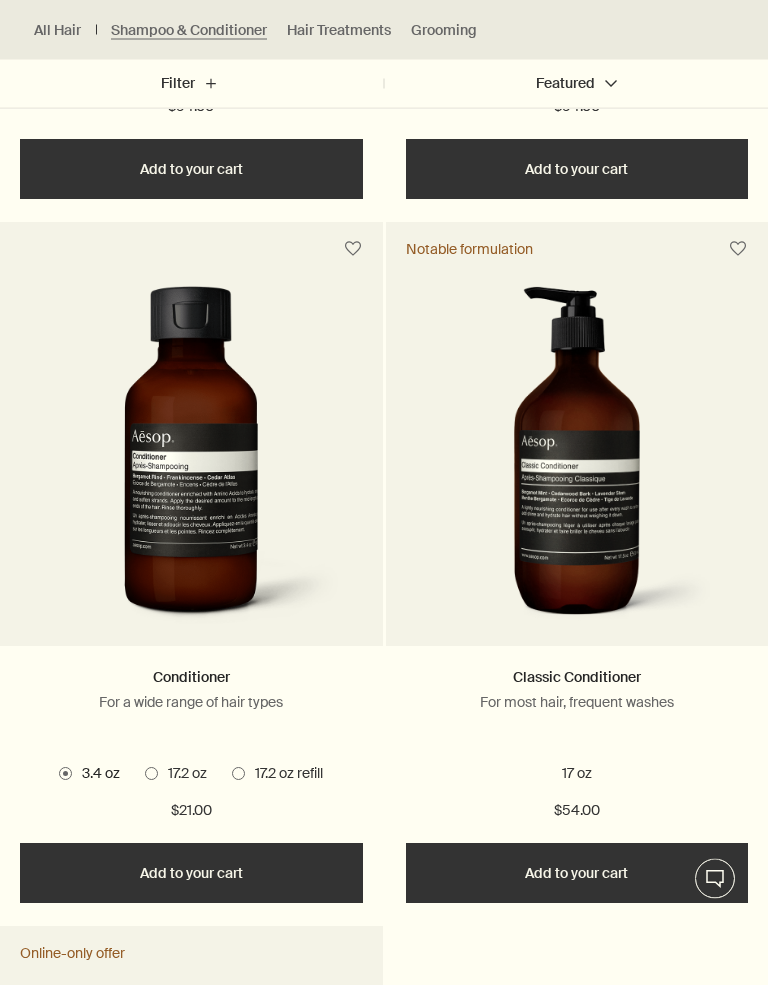 click at bounding box center [151, 774] 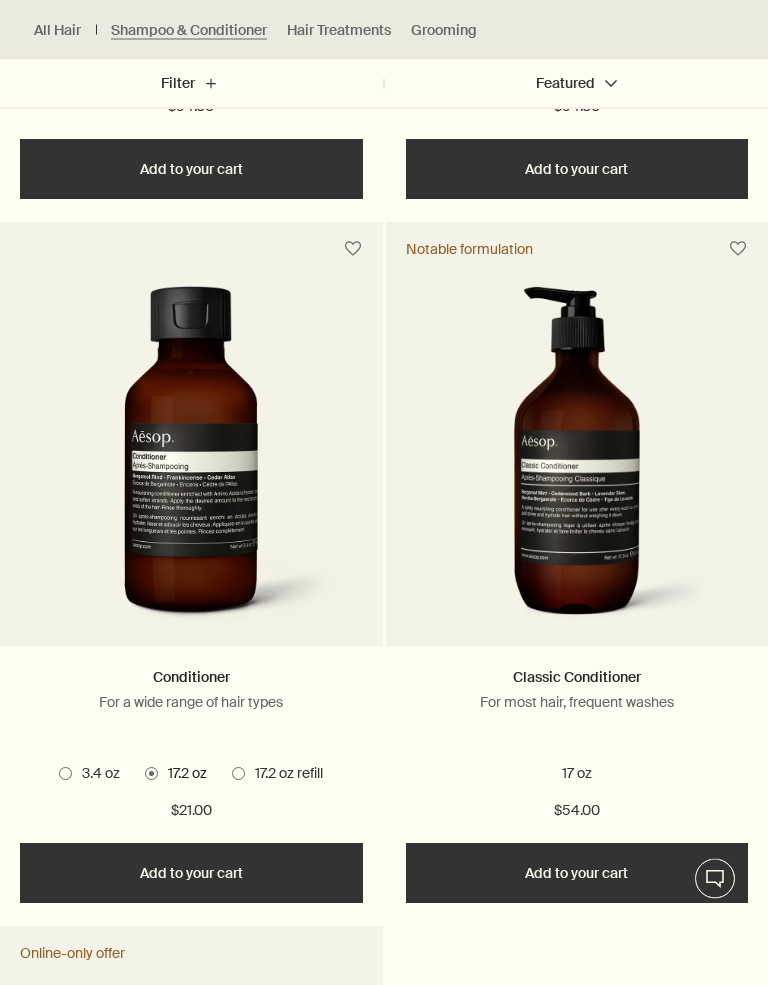 scroll, scrollTop: 1929, scrollLeft: 0, axis: vertical 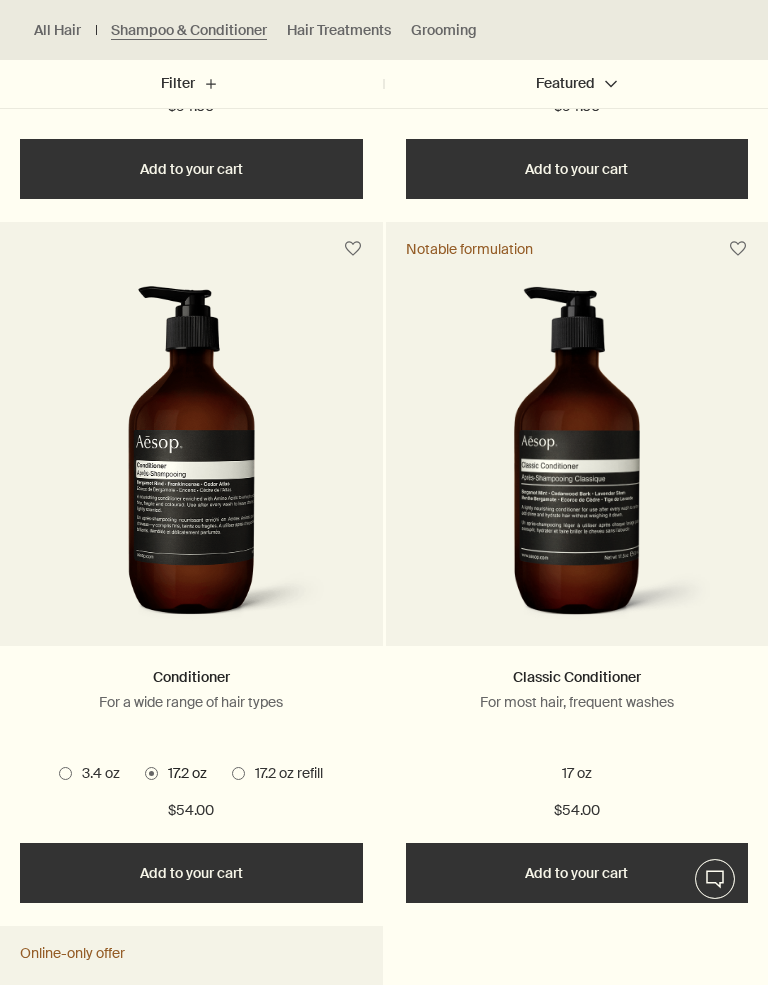 click on "Add Add to your cart" at bounding box center [191, 873] 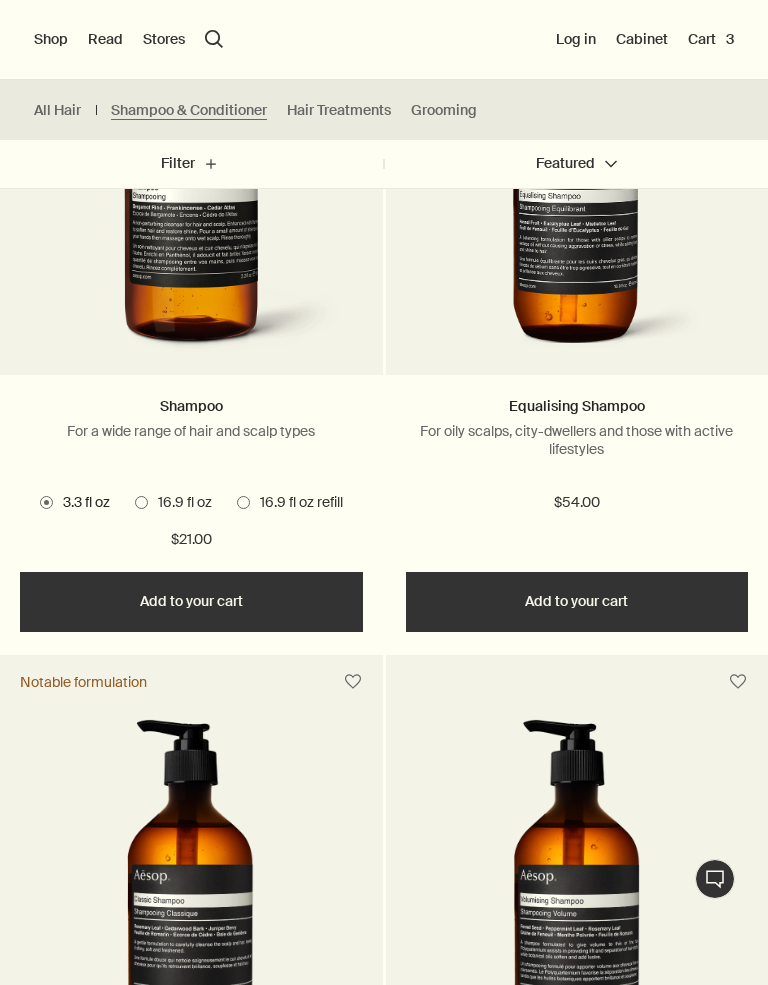 scroll, scrollTop: 756, scrollLeft: 0, axis: vertical 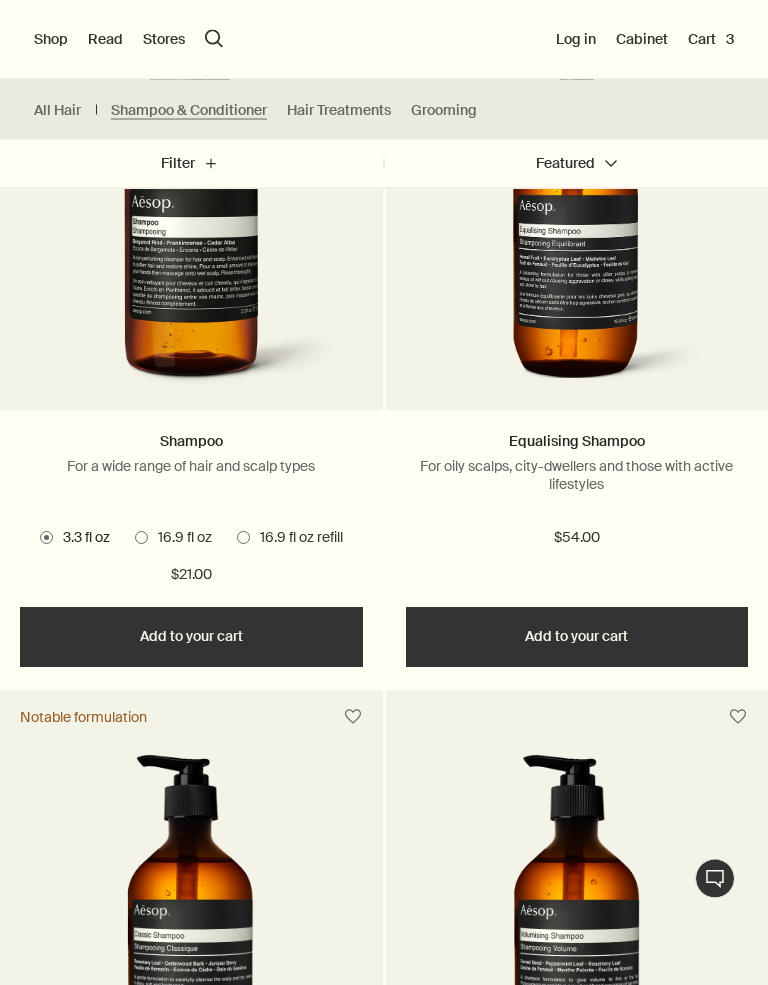 click on "Cart 3" at bounding box center [711, 39] 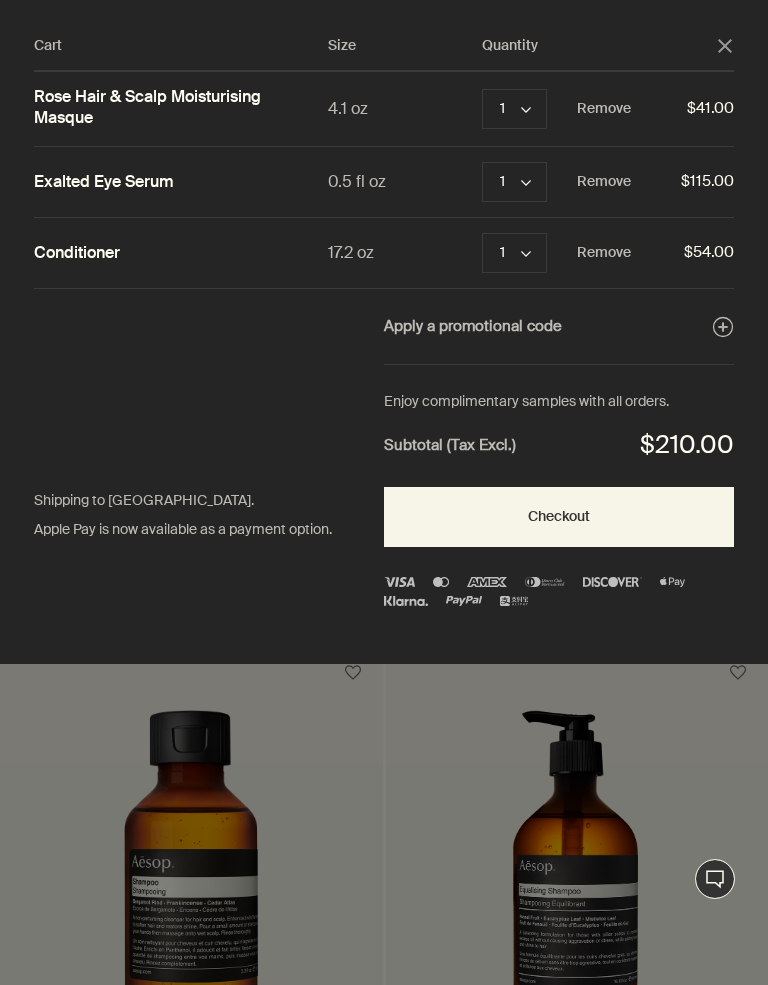 click on "Remove" at bounding box center [604, 182] 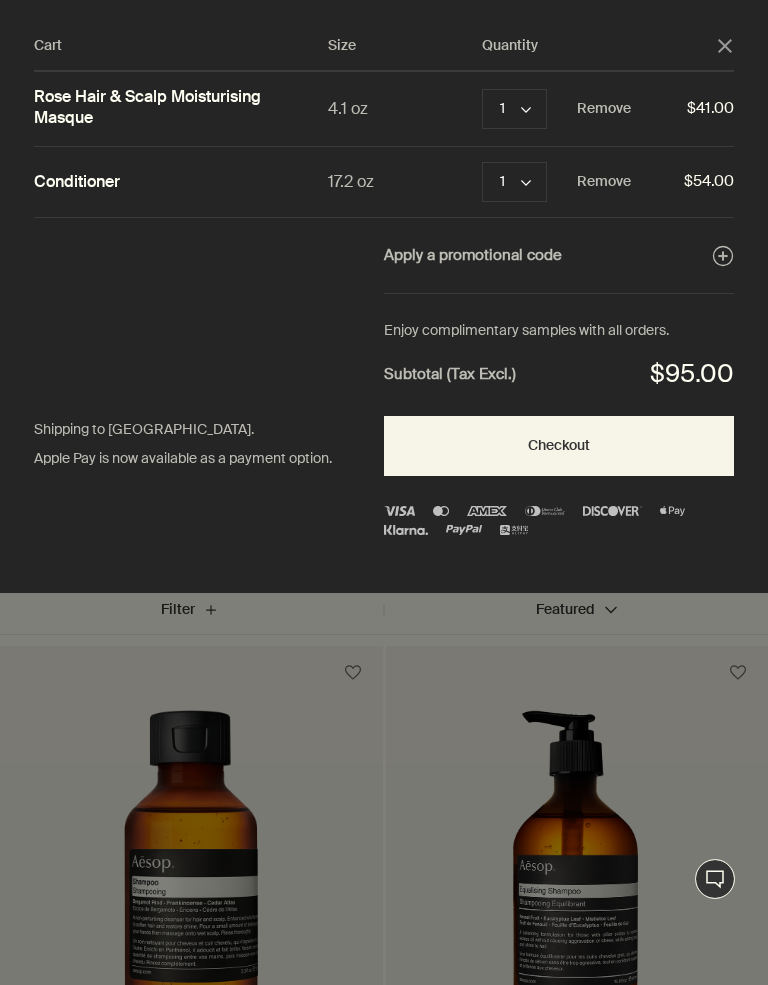 click on "Remove" at bounding box center [604, 182] 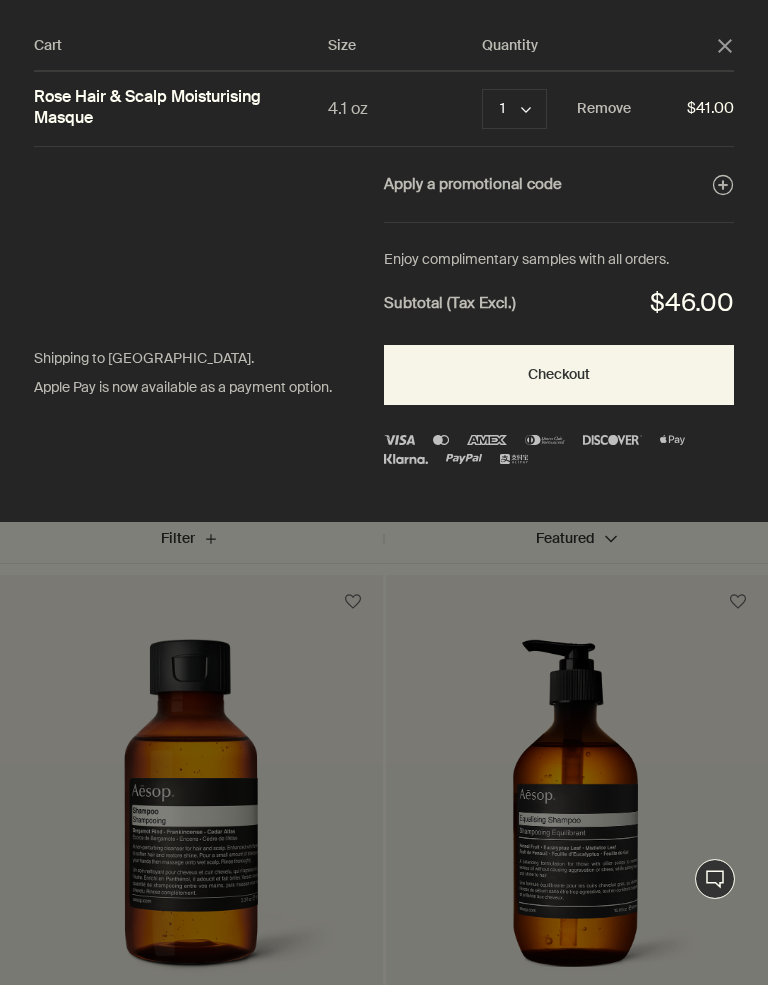 click on "Cart Size Quantity close Rose Hair & Scalp Moisturising Masque  4.1 oz 1 chevron Remove $41.00 Apply a promotional code plusAndCloseWithCircle Shipping to the United States. Apple Pay is now available as a payment option. Enjoy complimentary samples with all orders. Subtotal (Tax Excl.) $46.00 Checkout" at bounding box center [401, 261] 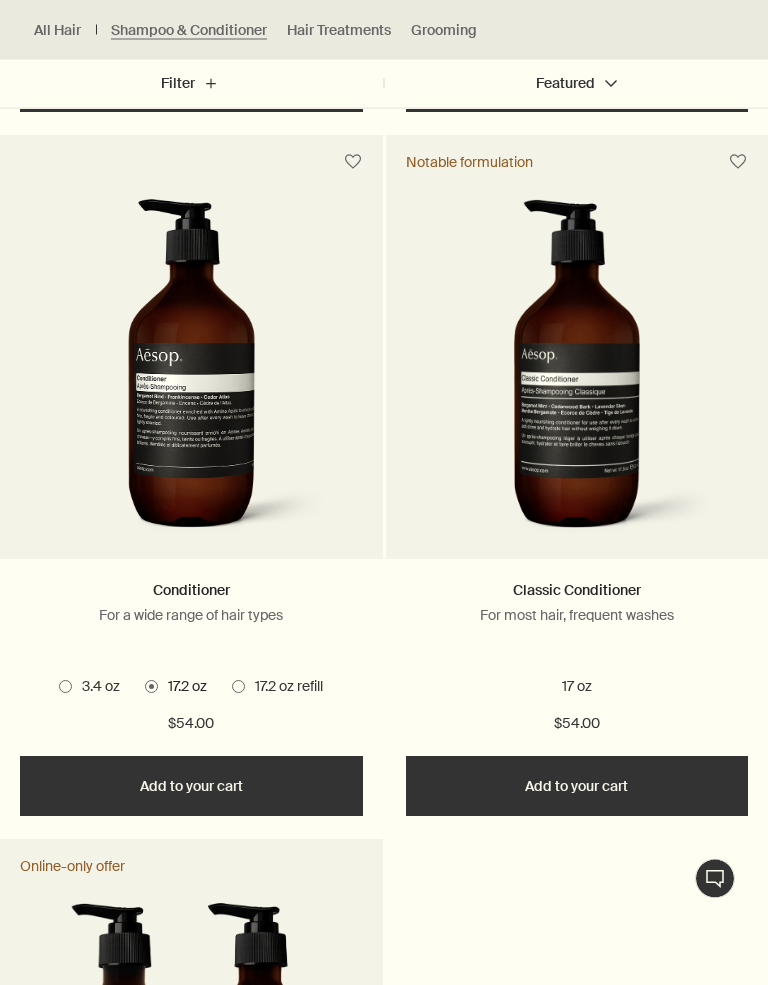 scroll, scrollTop: 2017, scrollLeft: 0, axis: vertical 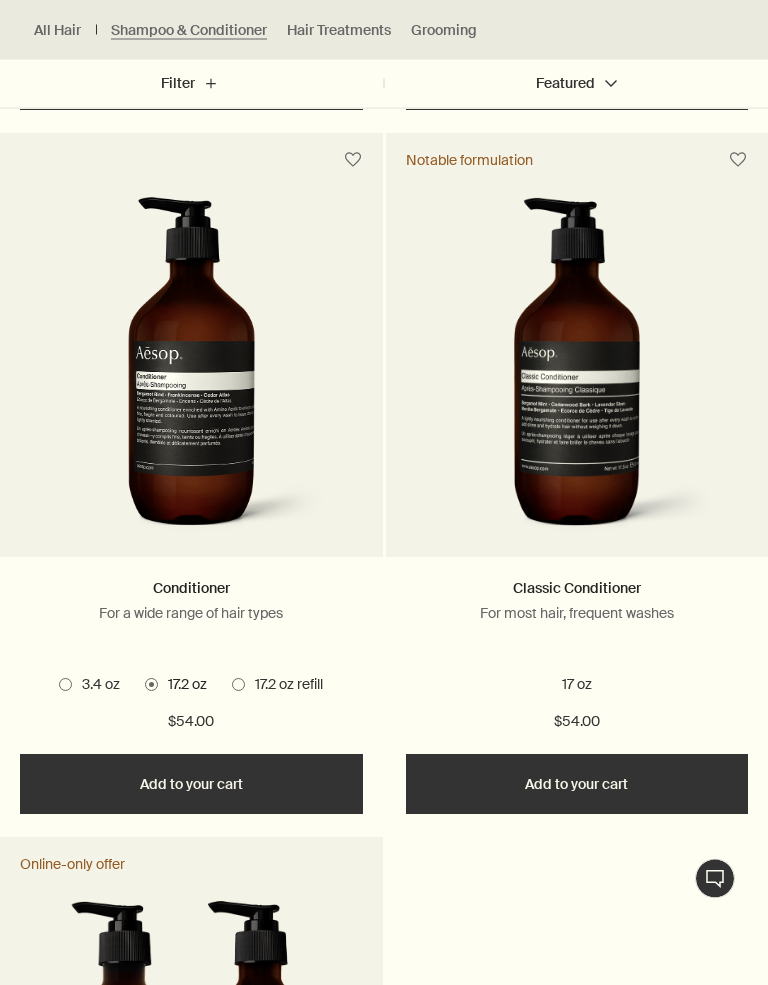 click on "3.4 oz 17.2 oz 17.2 oz refill" at bounding box center [191, 686] 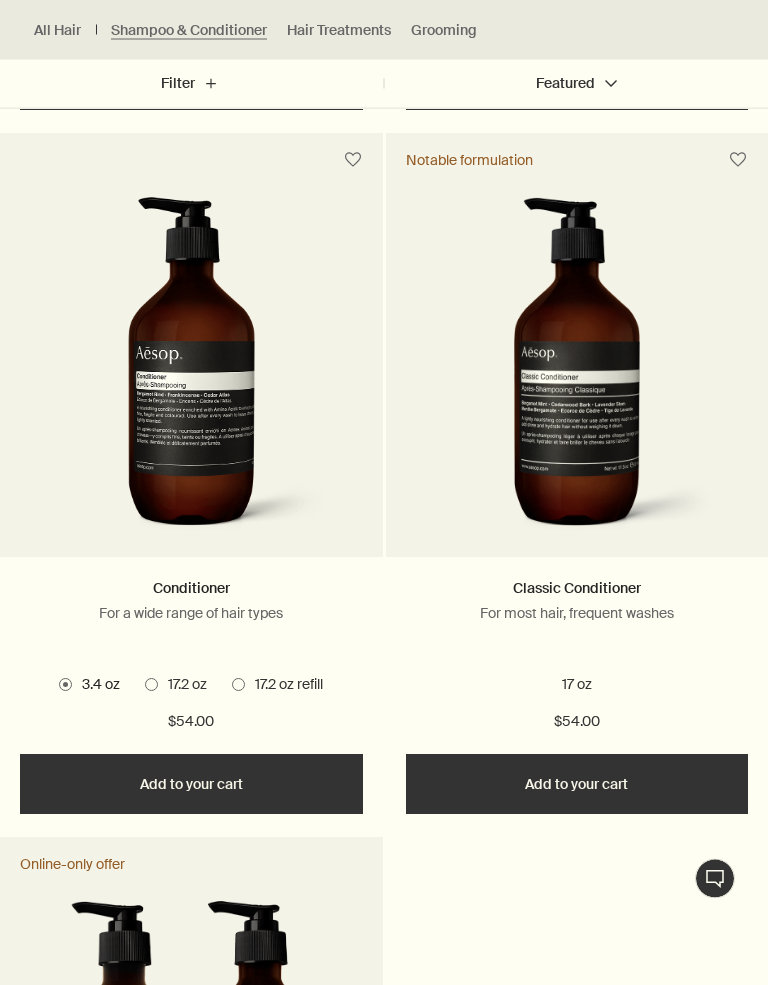 scroll, scrollTop: 2018, scrollLeft: 0, axis: vertical 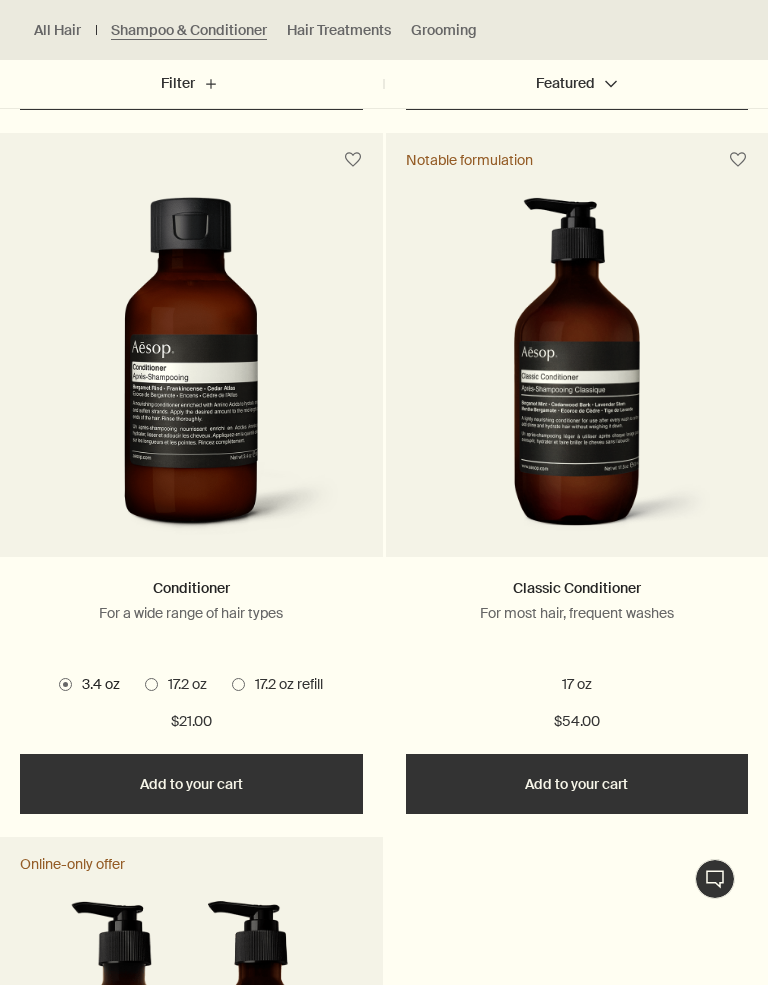 click on "Added Added to your cart Add Add to your cart" at bounding box center (191, 784) 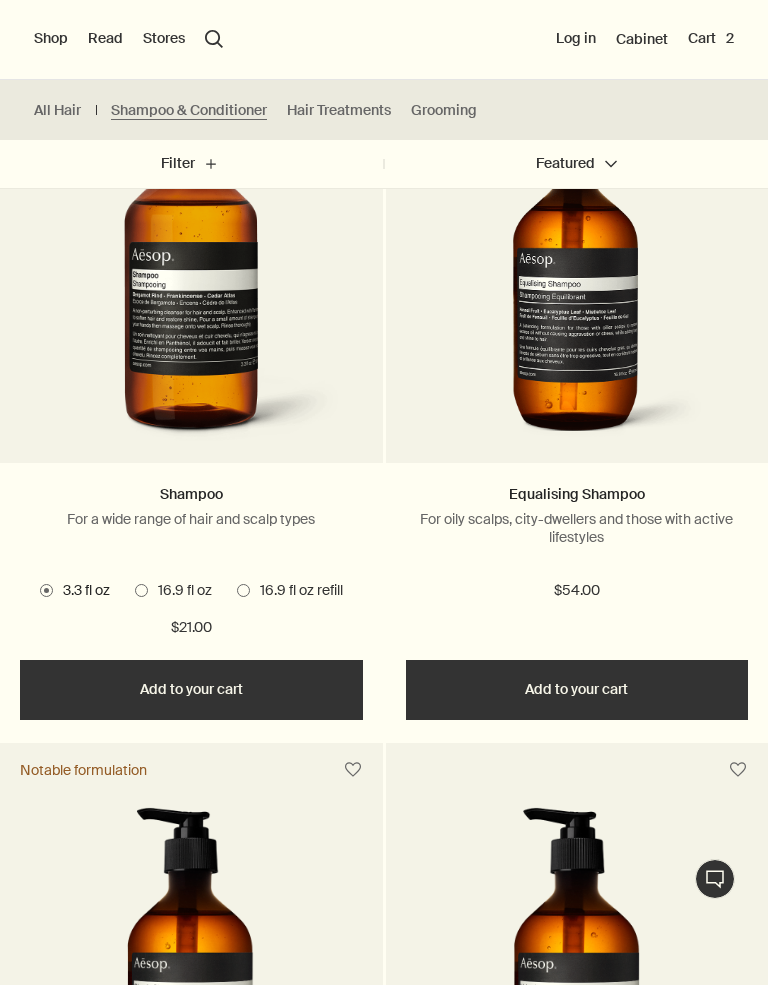 scroll, scrollTop: 697, scrollLeft: 0, axis: vertical 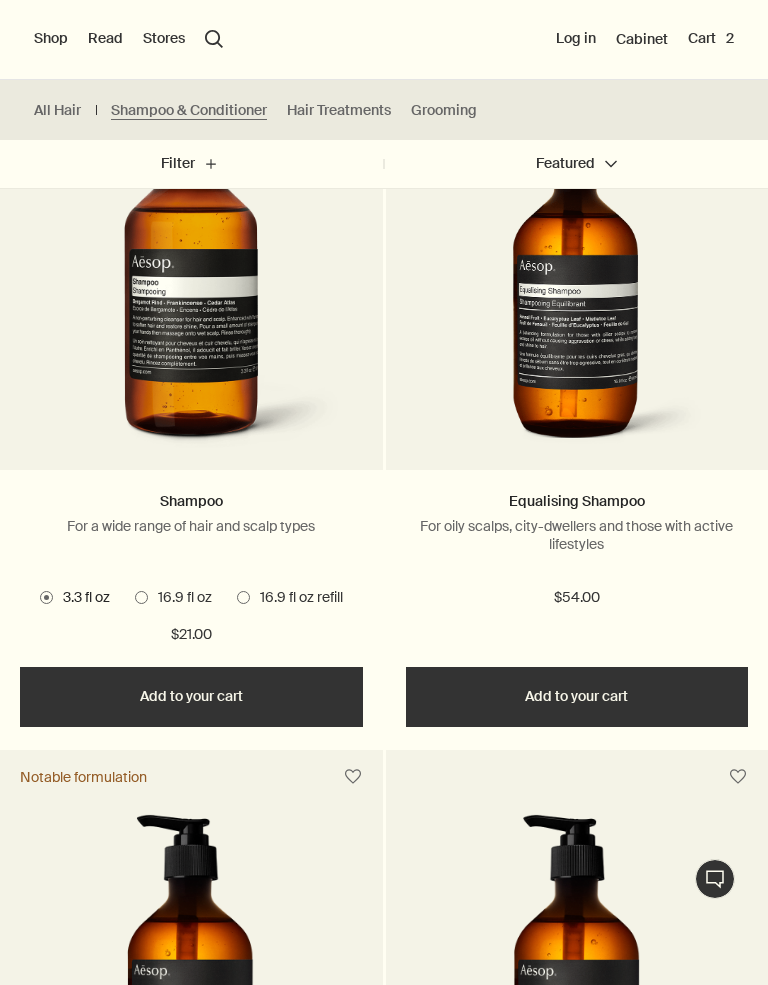 click on "Cart 2" at bounding box center [711, 39] 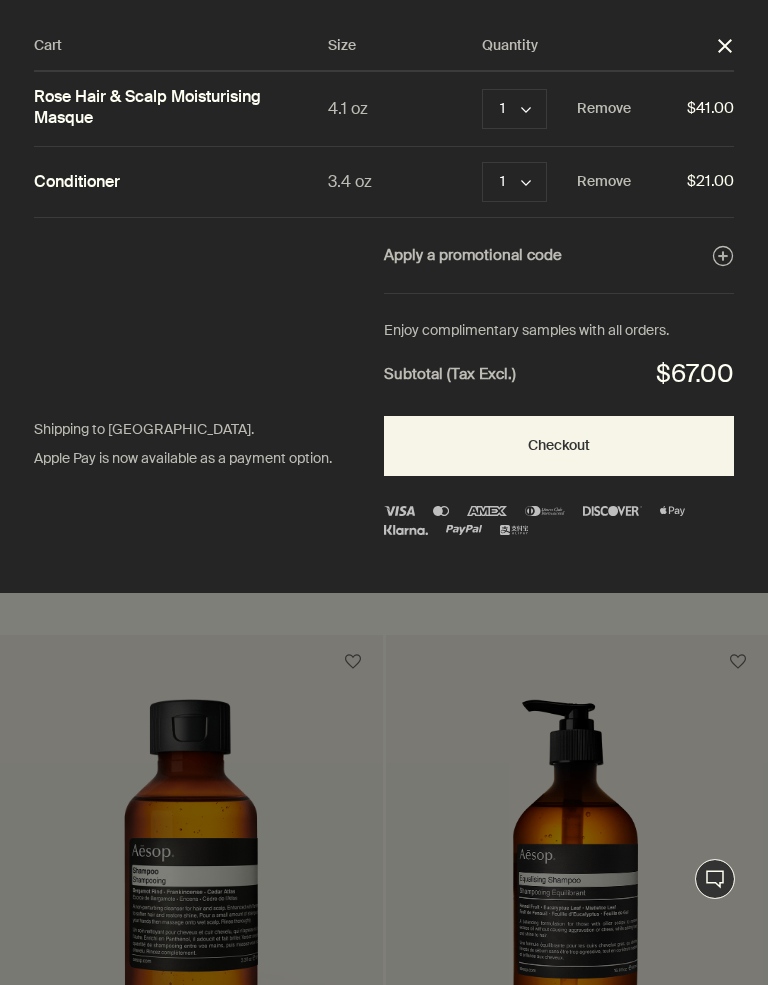 scroll, scrollTop: 0, scrollLeft: 0, axis: both 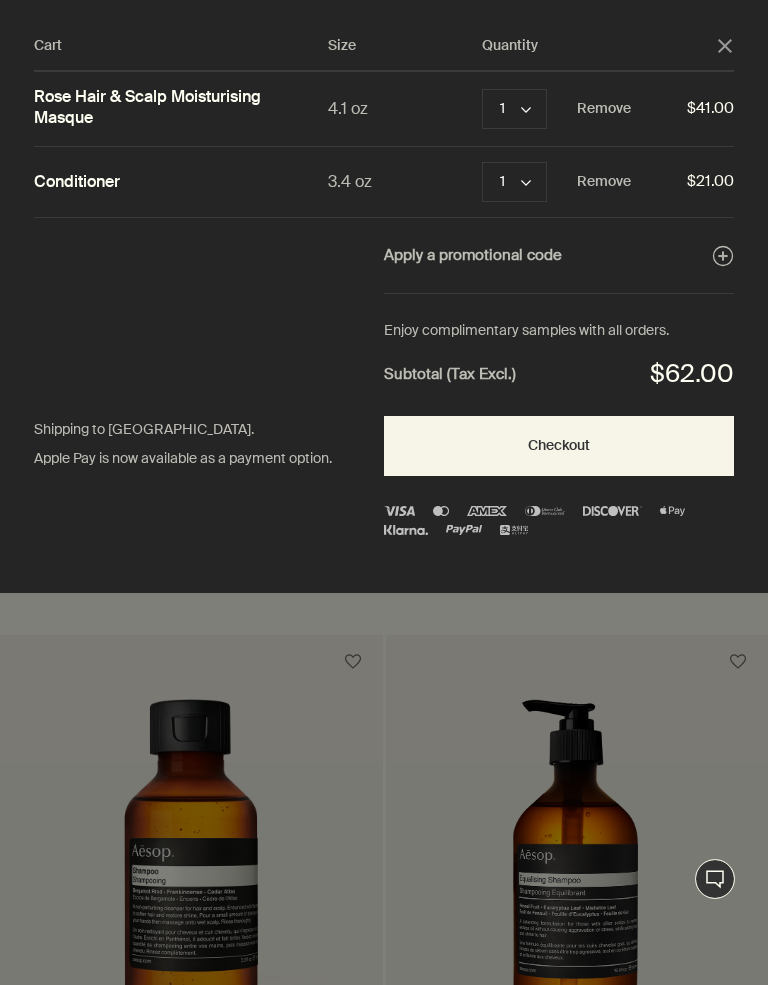 click on "Checkout" at bounding box center (559, 446) 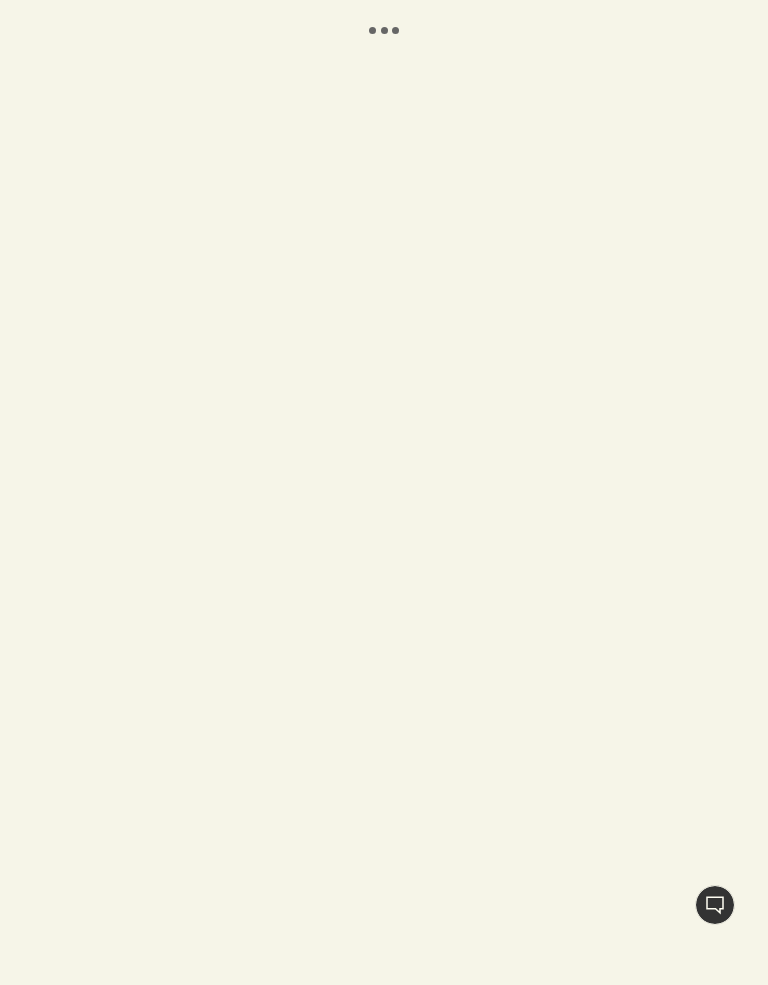 scroll, scrollTop: 0, scrollLeft: 0, axis: both 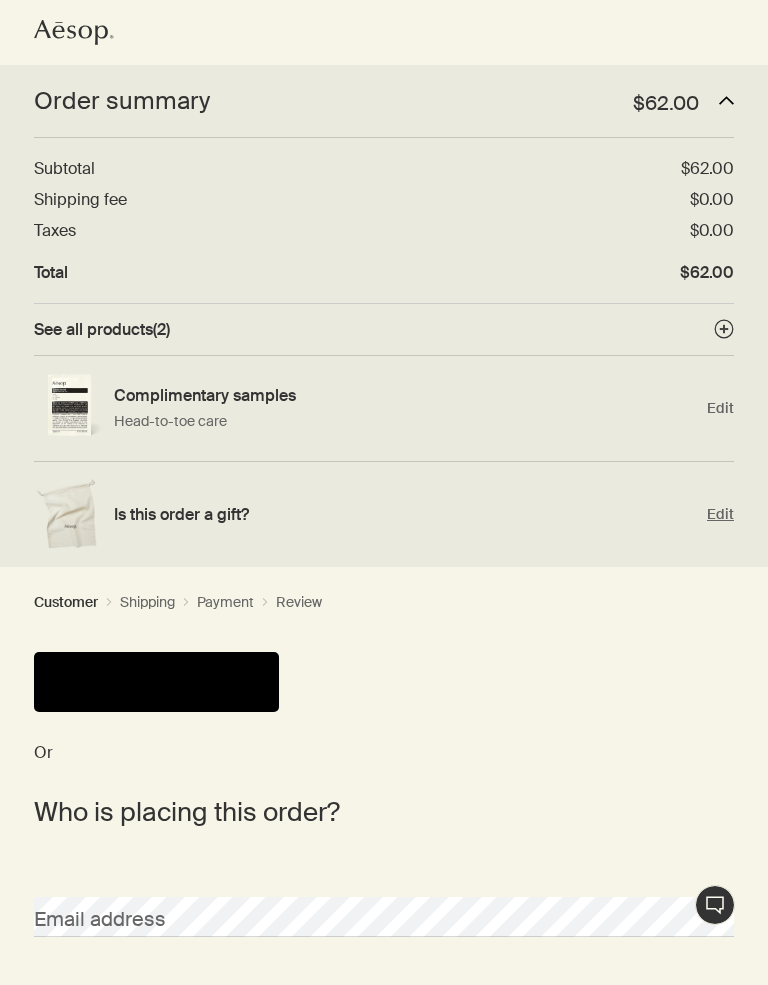 click on "Edit" at bounding box center [720, 514] 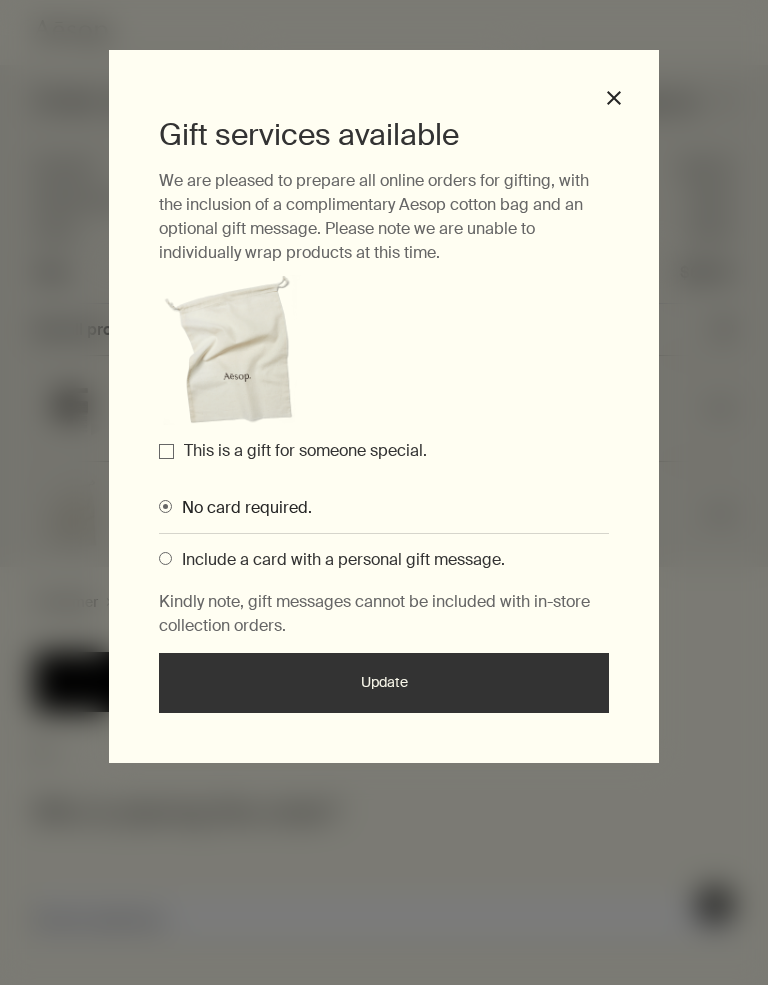 click on "This is a gift for someone special." at bounding box center (166, 451) 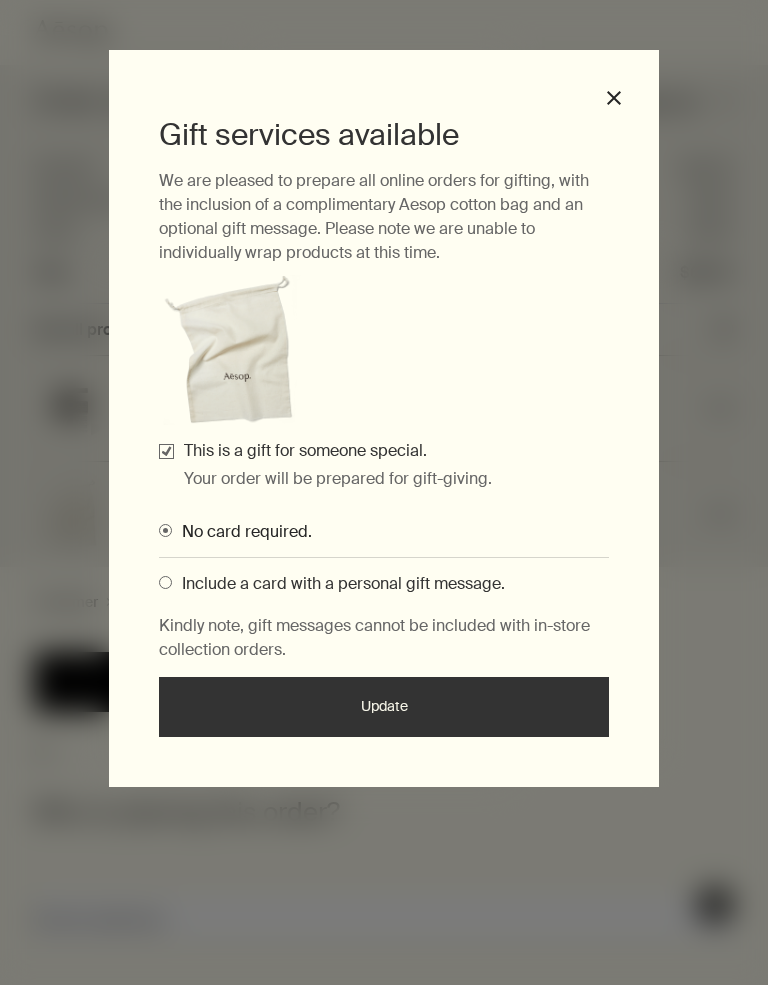 click on "Update" at bounding box center [384, 707] 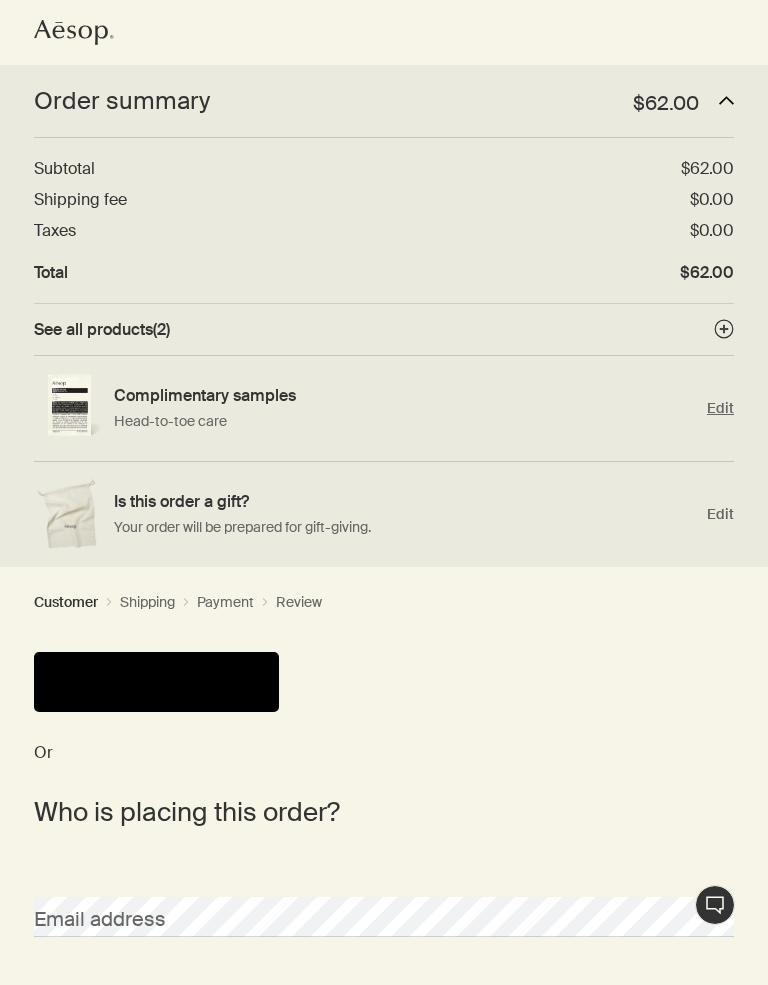 click on "Complimentary samples Head-to-toe care Edit" at bounding box center (384, 409) 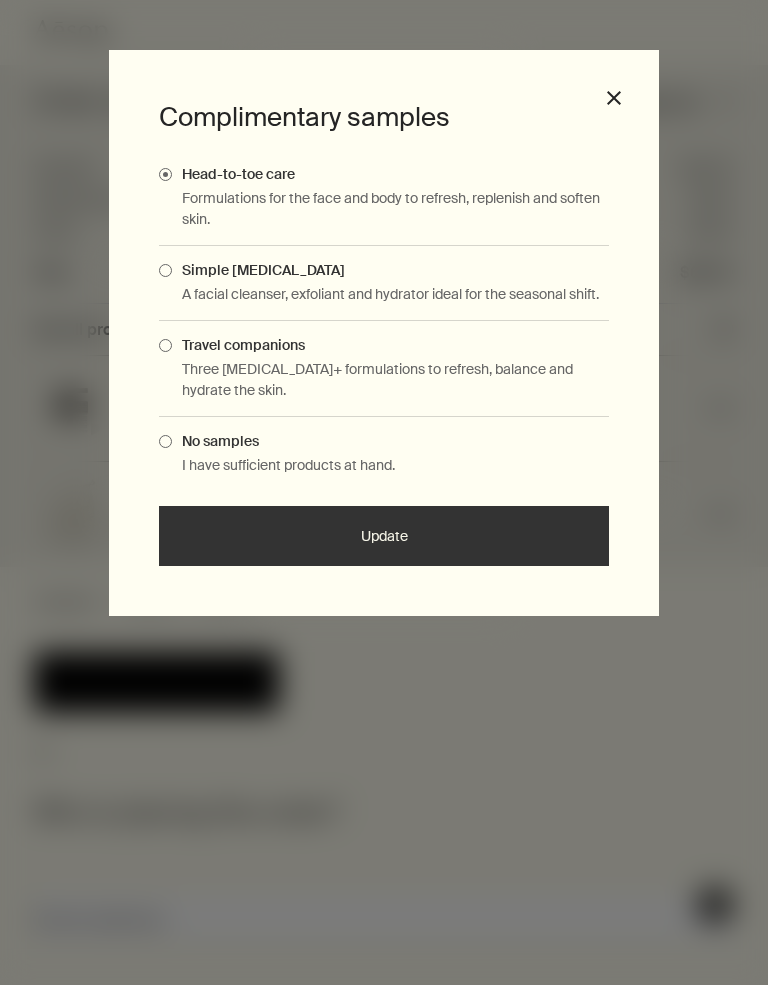 click at bounding box center [165, 270] 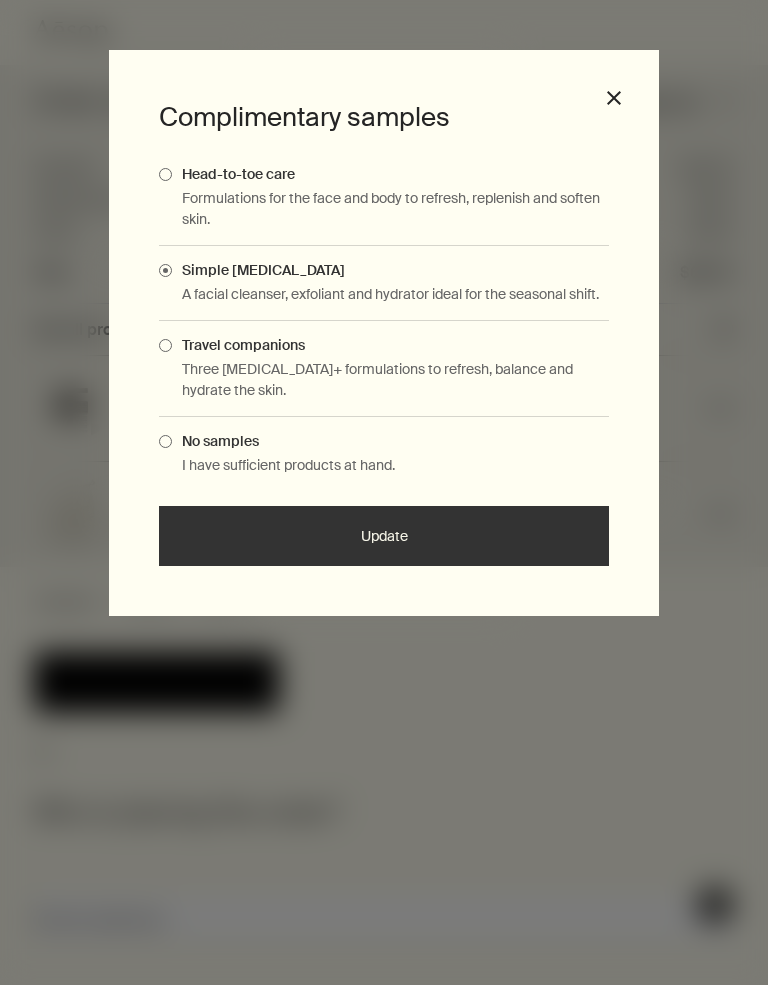 click on "Head-to-toe care" at bounding box center (384, 174) 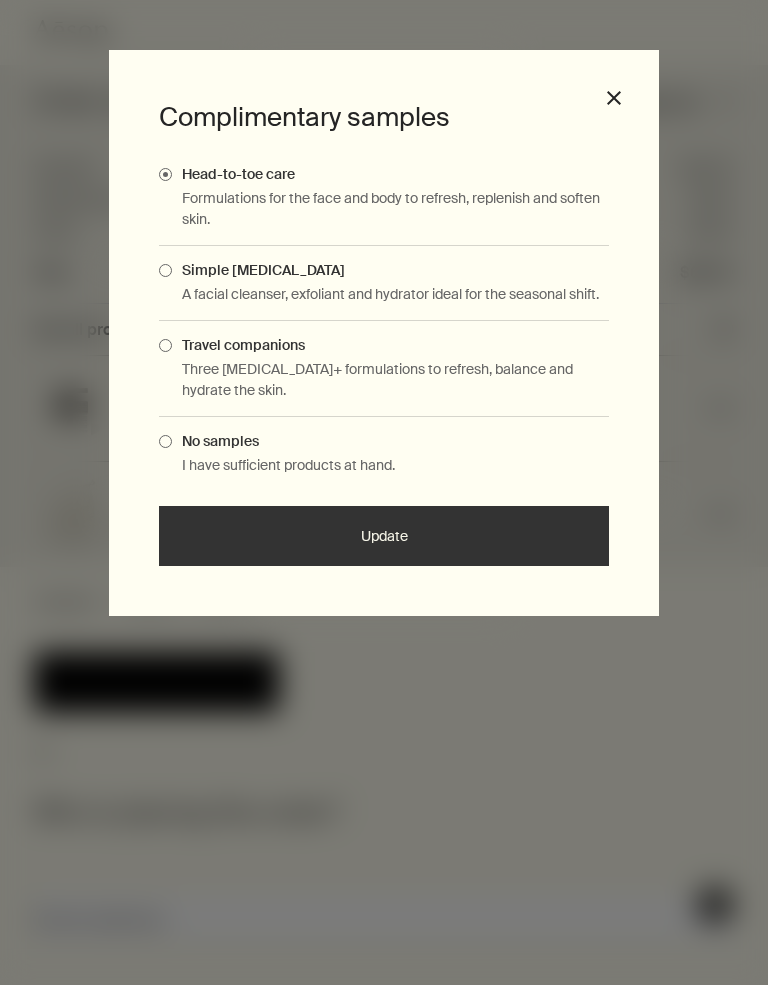 click on "Update" at bounding box center [384, 536] 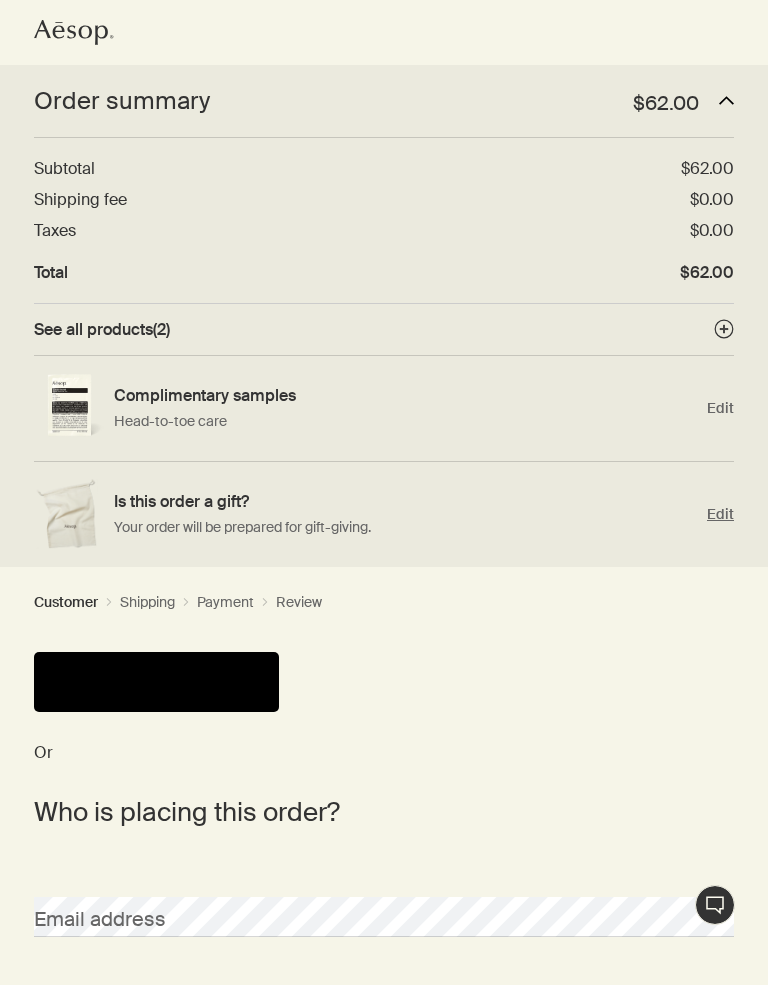 click on "Is this order a gift?" at bounding box center (405, 501) 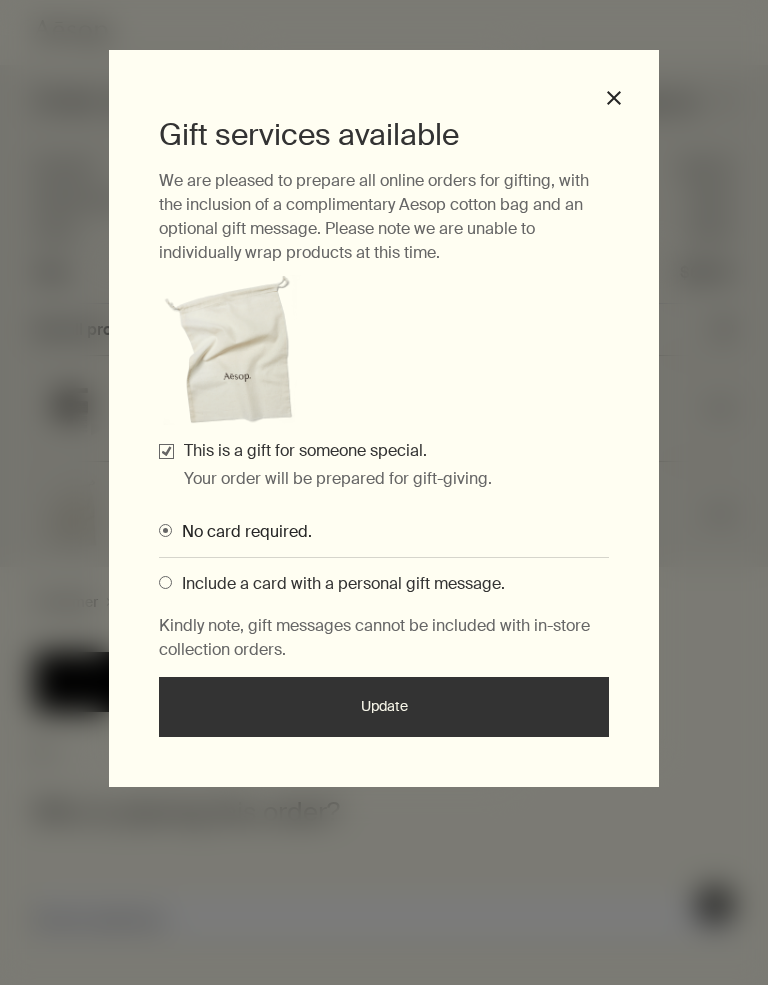 click on "close" at bounding box center (614, 98) 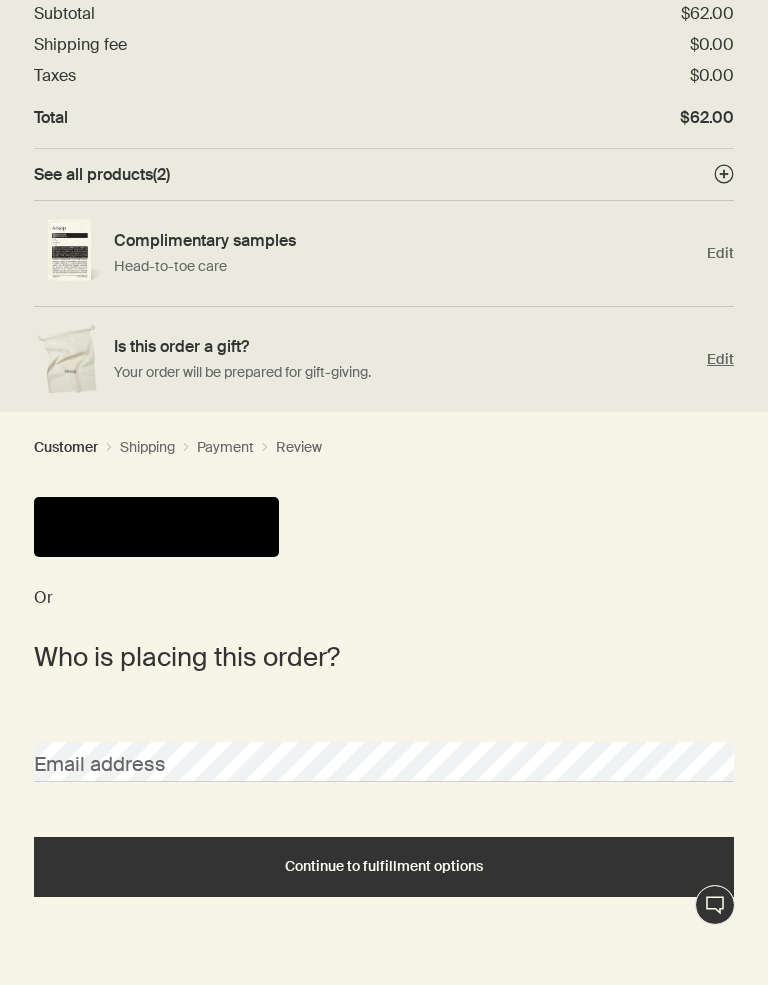 scroll, scrollTop: 272, scrollLeft: 0, axis: vertical 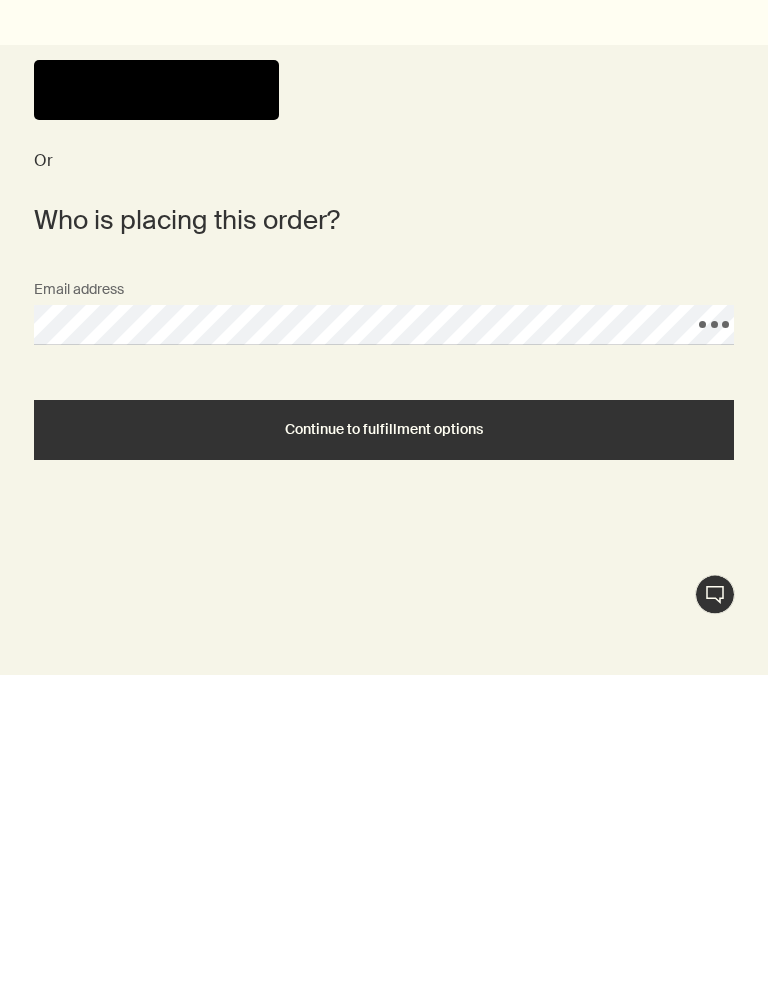 click on "Continue to fulfillment options" at bounding box center [384, 740] 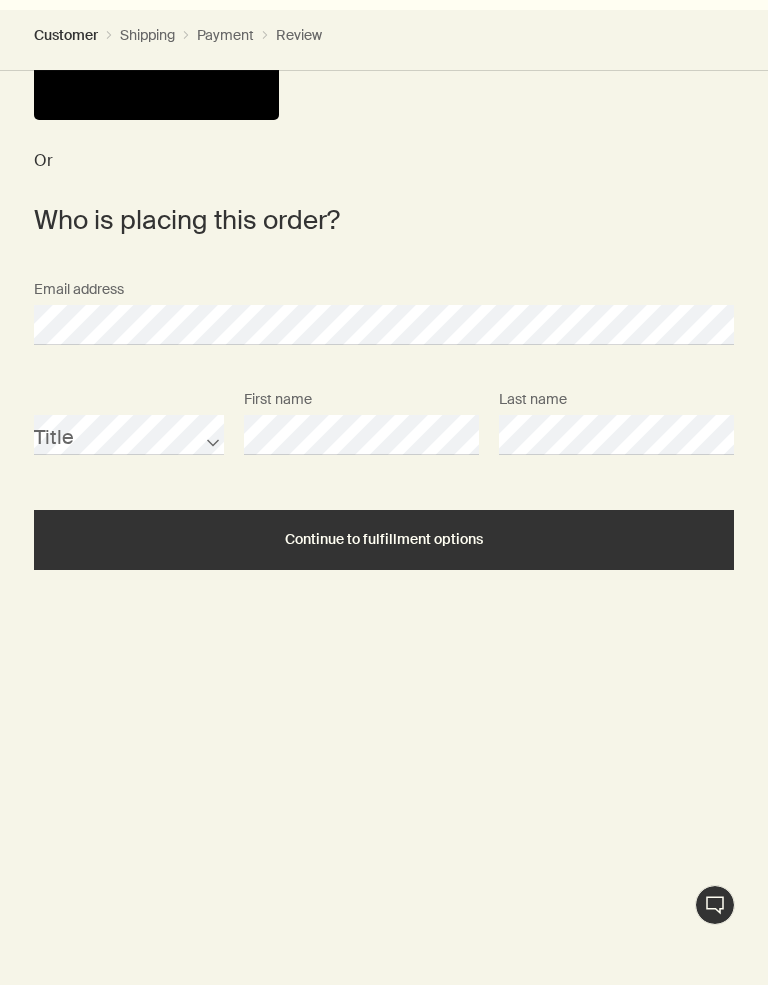 click on "Continue to fulfillment options" at bounding box center (384, 540) 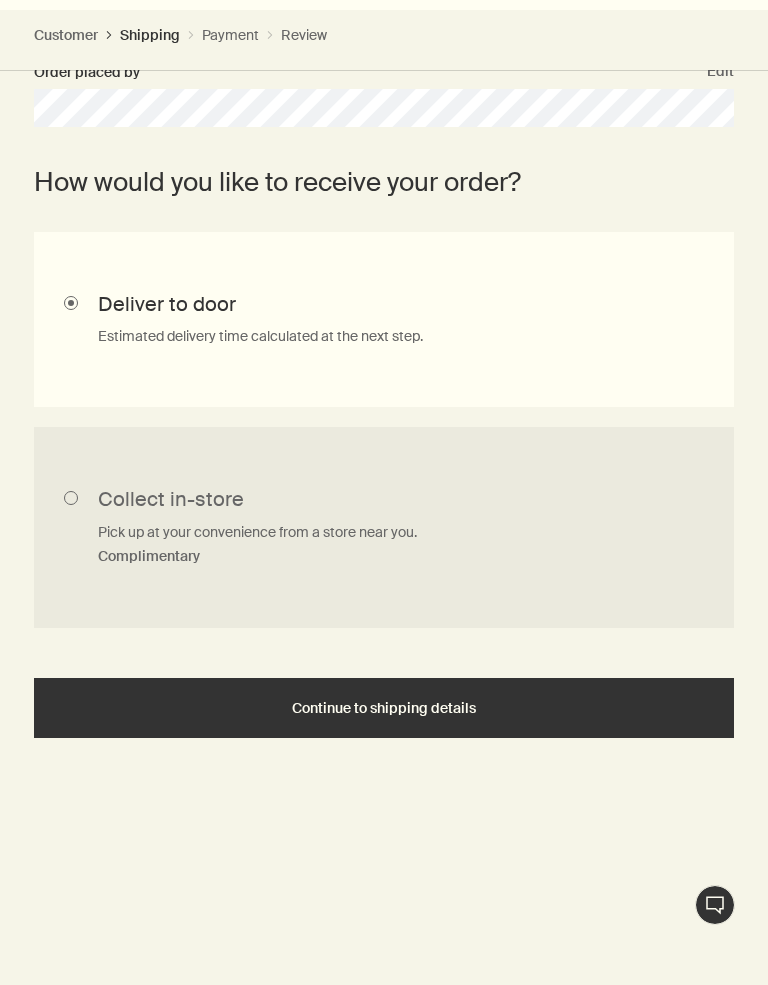click on "Continue to shipping details" at bounding box center [384, 708] 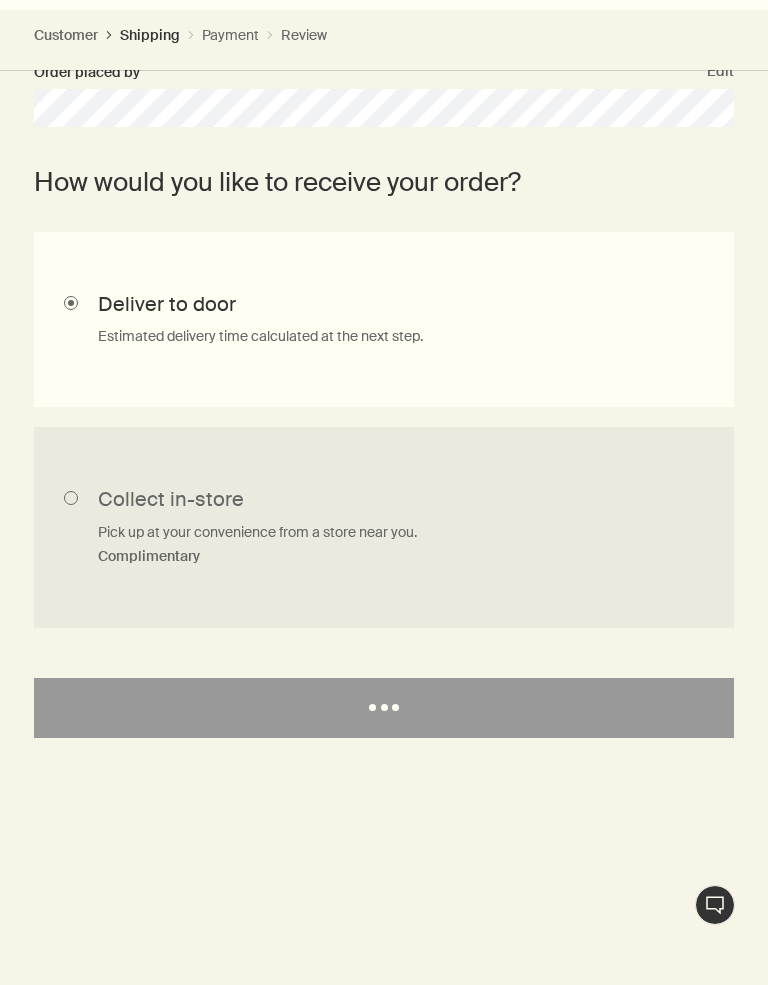 select on "US" 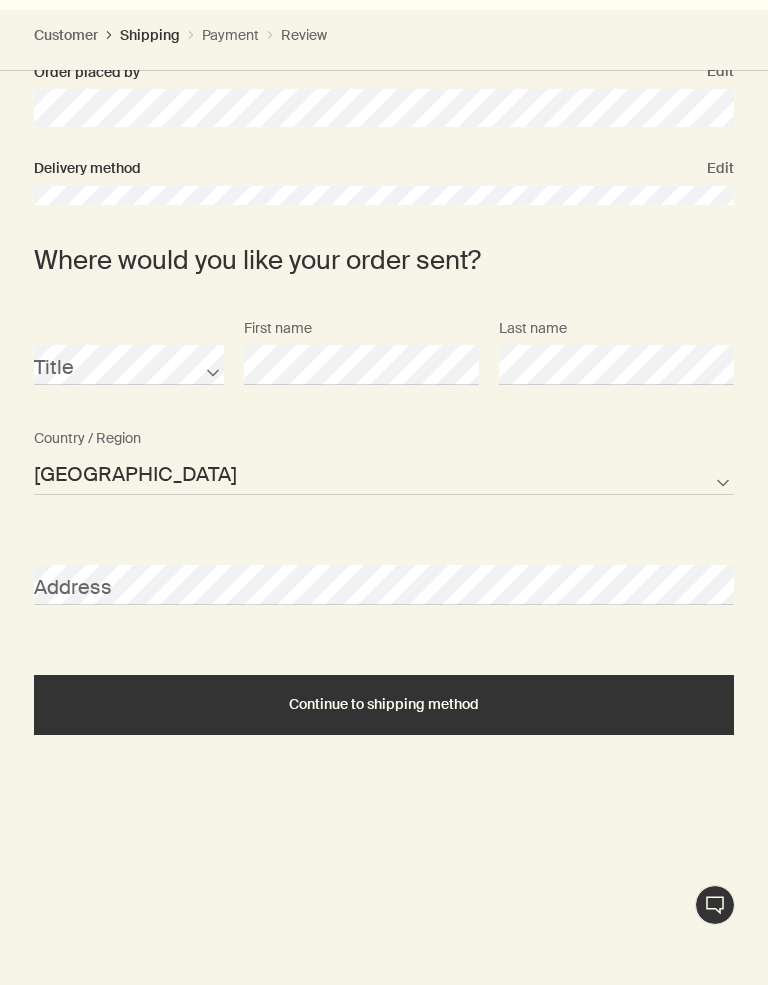 scroll, scrollTop: 0, scrollLeft: 0, axis: both 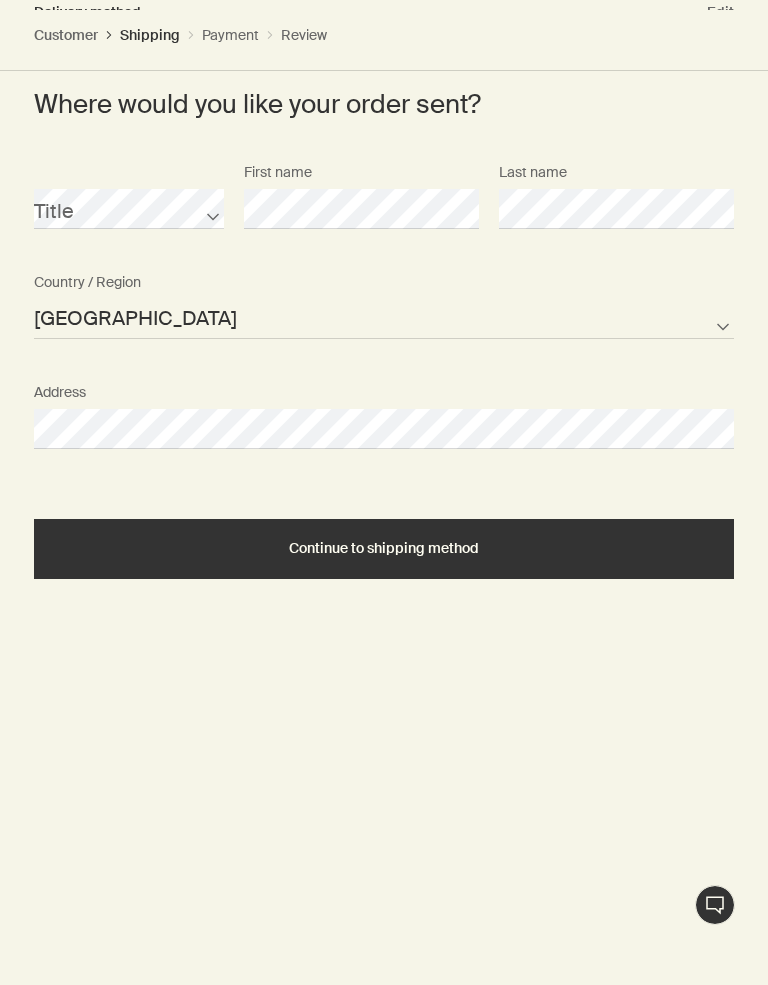 select on "US" 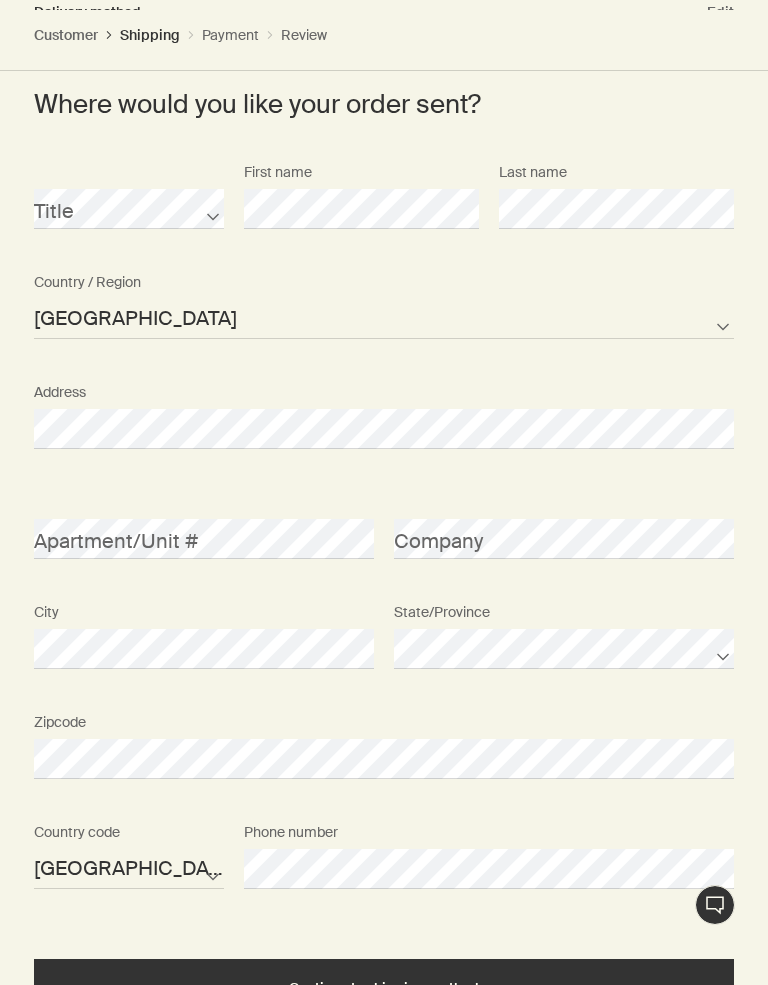 scroll, scrollTop: 808, scrollLeft: 0, axis: vertical 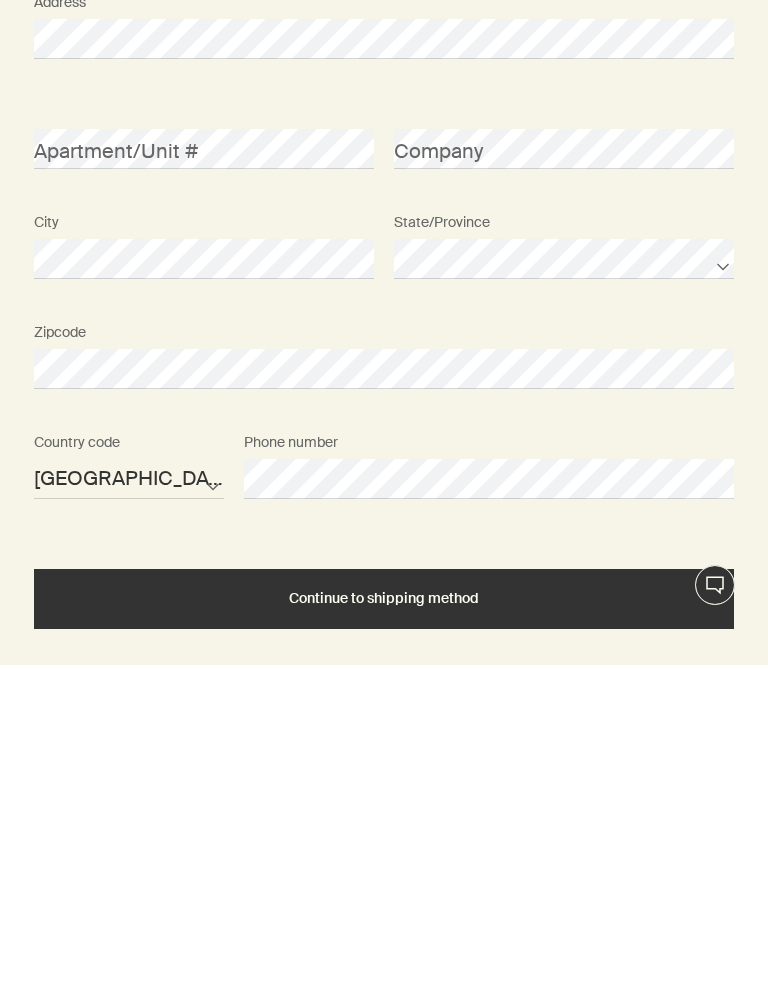 click on "Continue to shipping method" at bounding box center [384, 918] 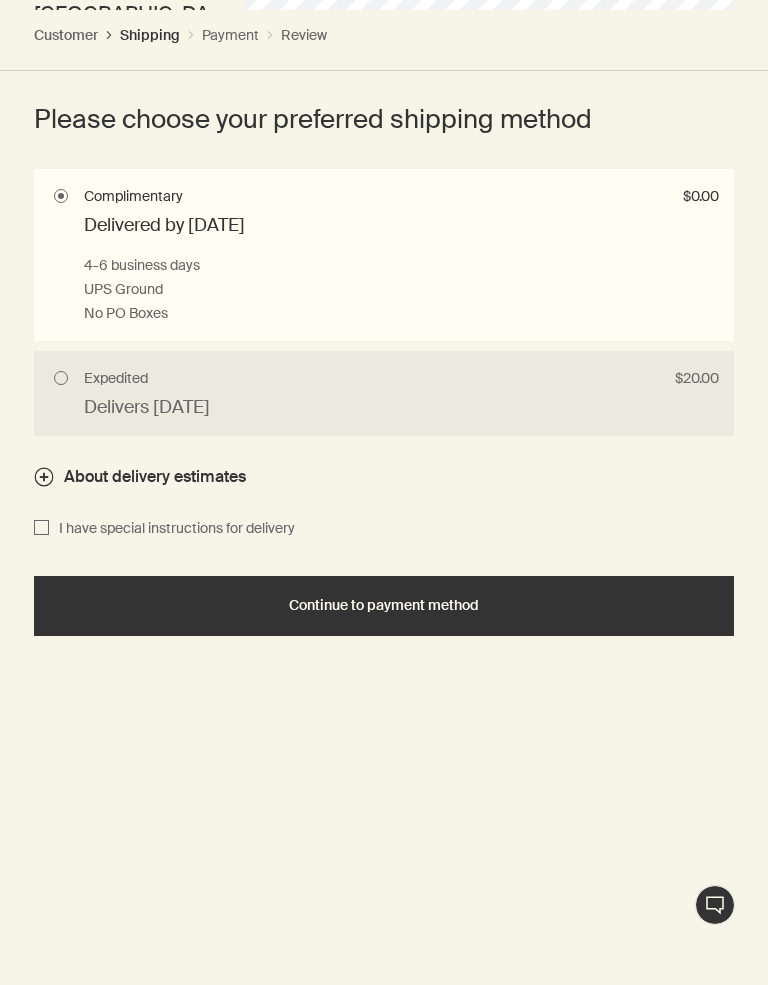 scroll, scrollTop: 1596, scrollLeft: 0, axis: vertical 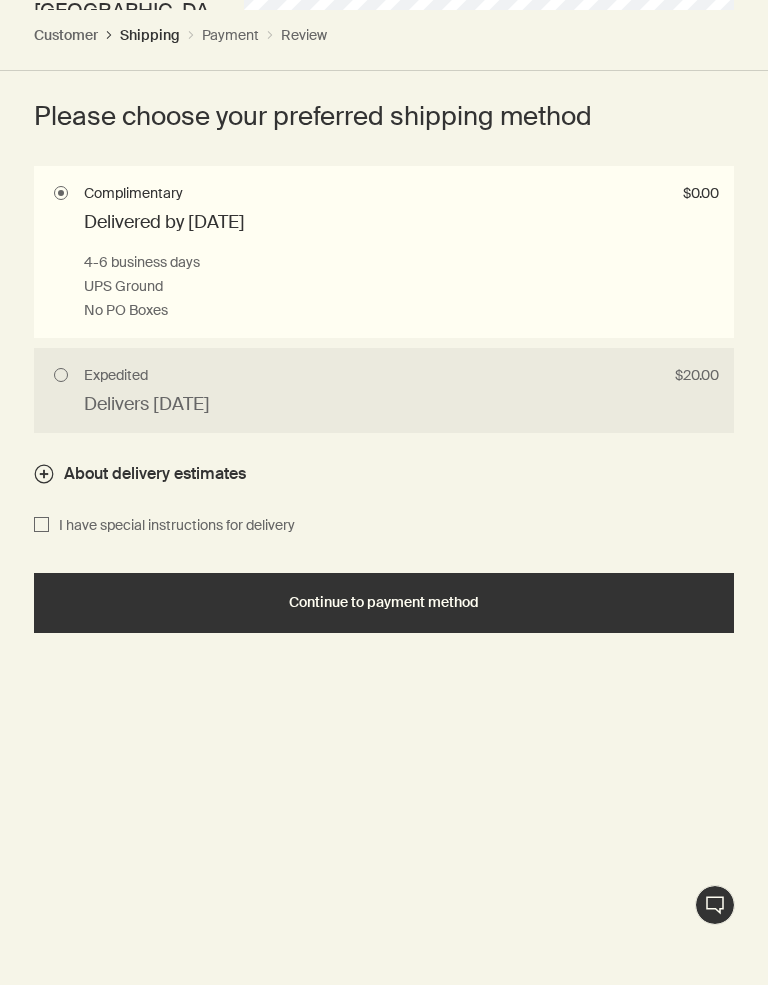 click on "Continue to payment method" at bounding box center [384, 602] 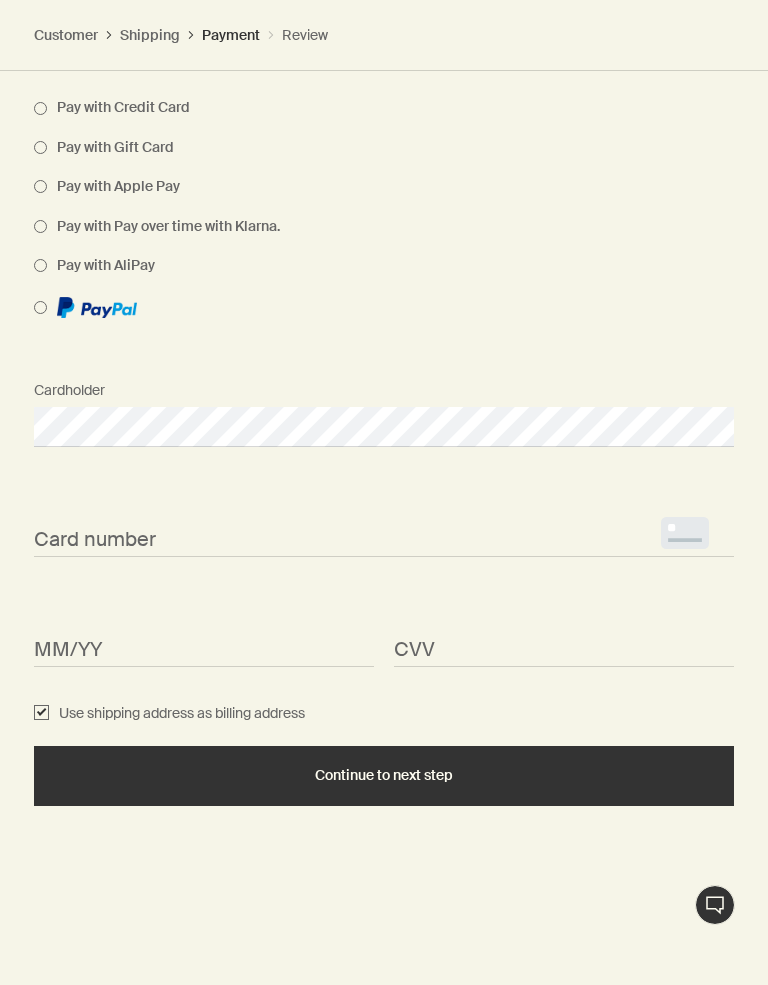 scroll, scrollTop: 813, scrollLeft: 0, axis: vertical 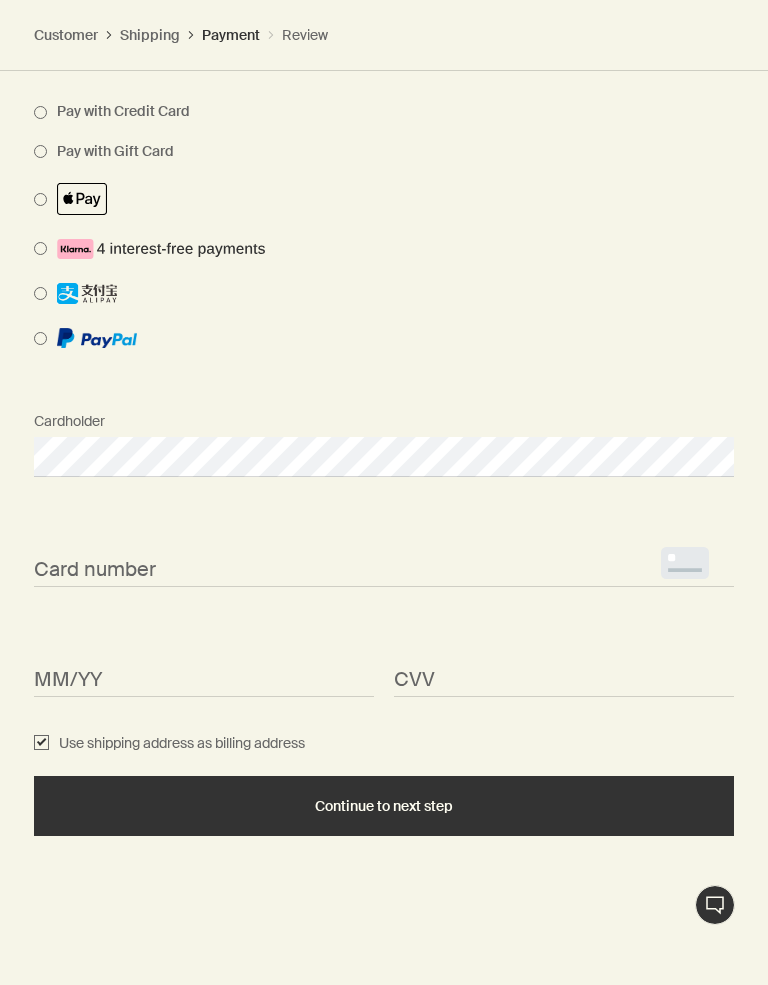 click on "<p>Your browser does not support iframes.</p>" at bounding box center [384, 567] 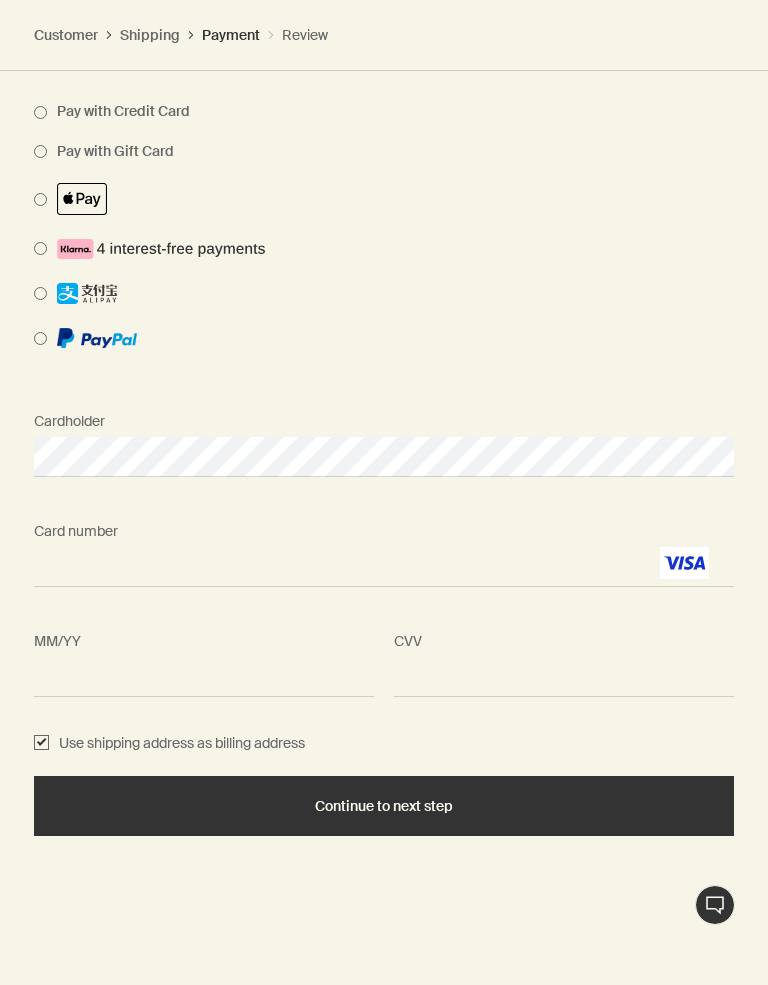 click on "Use shipping address as billing address" at bounding box center (41, 744) 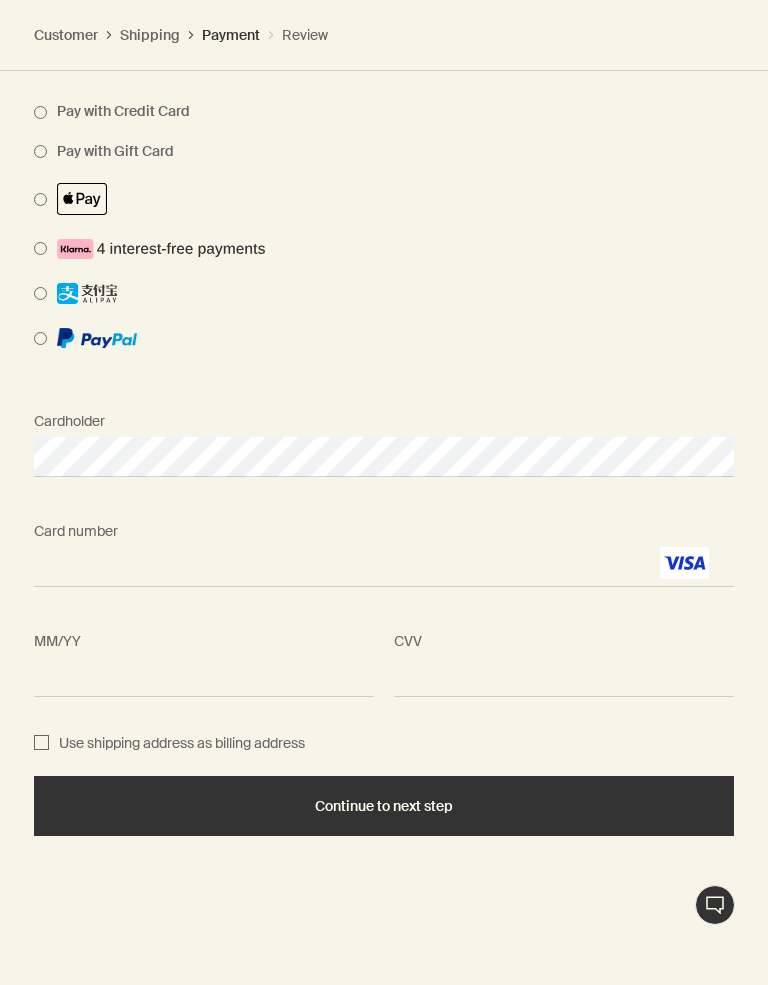 checkbox on "false" 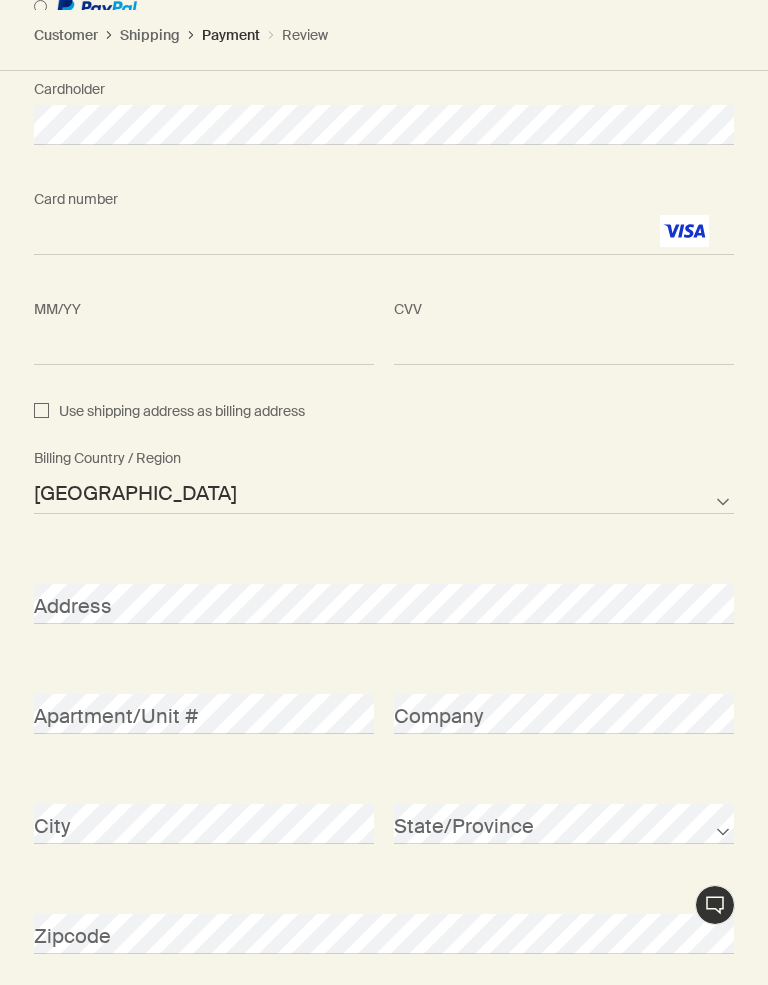 scroll, scrollTop: 1324, scrollLeft: 0, axis: vertical 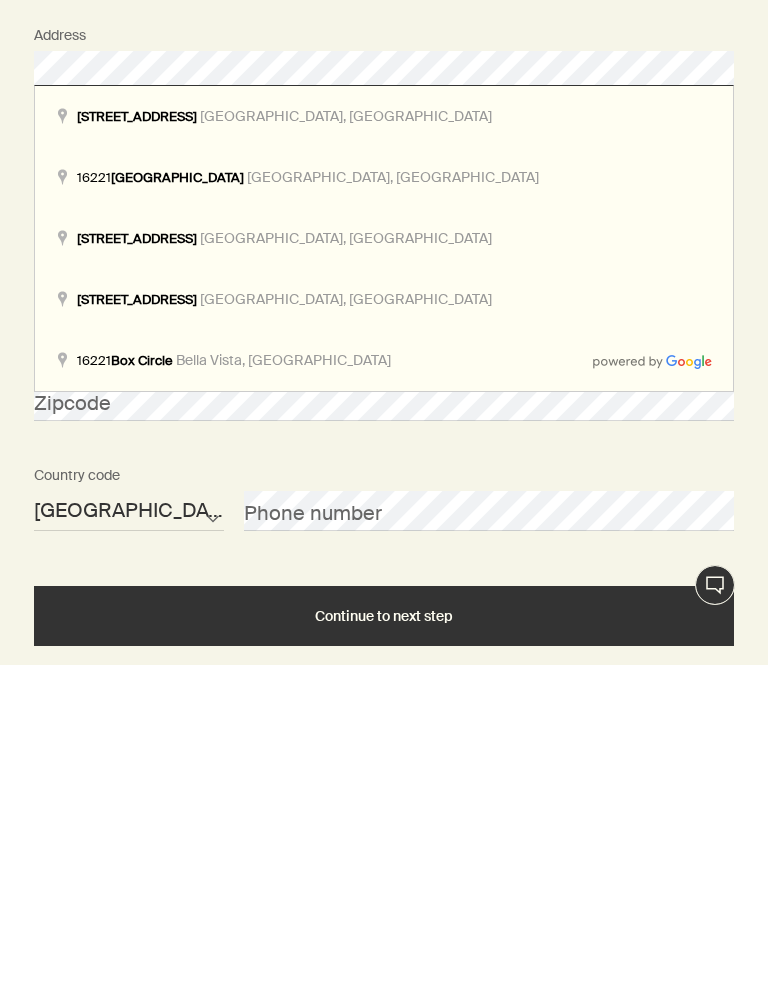 click on "How would you like to pay? Pay with Credit Card Pay with Gift Card Cardholder Card number <p>Your browser does not support iframes.</p> MM/YY <p>Your browser does not support iframes.</p> CVV <p>Your browser does not support iframes.</p> Use shipping address as billing address Afghanistan Albania Algeria American Samoa Andorra Angola Anguilla Antarctica Antigua and Barbuda Argentina Armenia Aruba Australia Austria Azerbaijan Bahamas Bahrain Bangladesh Barbados Belarus Belgium Belize Benin Bermuda Bhutan Bolivia Bosnia and Herzegovina Botswana Brazil British Indian Ocean Territory British Virgin Islands Brunei Bulgaria Burkina Faso Burundi Cambodia Cameroon Canada Cape Verde Cayman Islands Central African Republic Chad Chile Chinese Mainland Christmas Island Cocos Islands Colombia Comoros Cook Islands Costa Rica Croatia Cuba Curacao Cyprus Czech Republic Democratic Republic of the Congo Denmark Djibouti Dominica Dominican Republic East Timor Ecuador Egypt El Salvador Equatorial Guinea Eritrea Estonia Ethiopia" at bounding box center [384, 215] 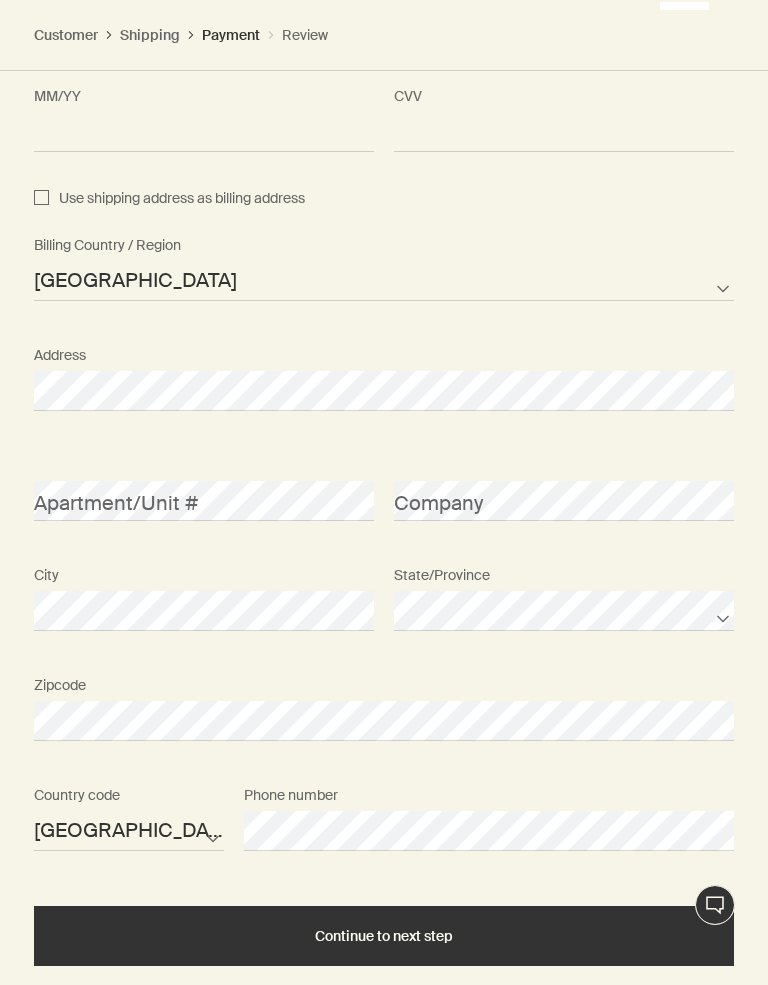 click on "Continue to next step" at bounding box center (384, 936) 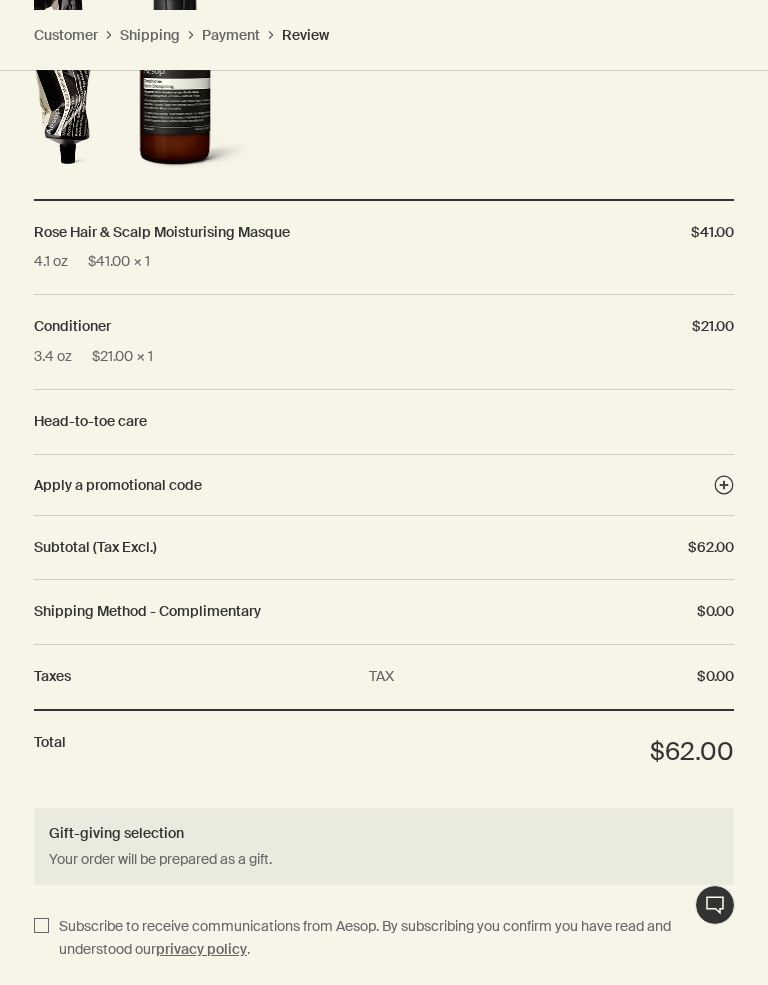 scroll, scrollTop: 1318, scrollLeft: 0, axis: vertical 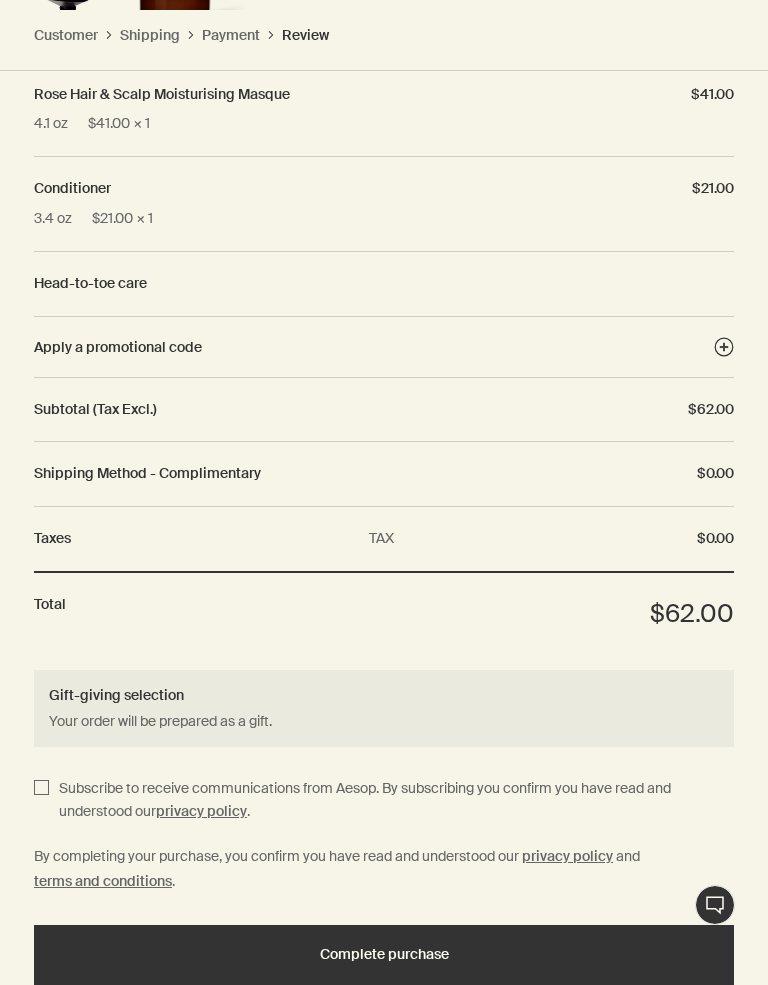 click on "Complete purchase" at bounding box center (384, 954) 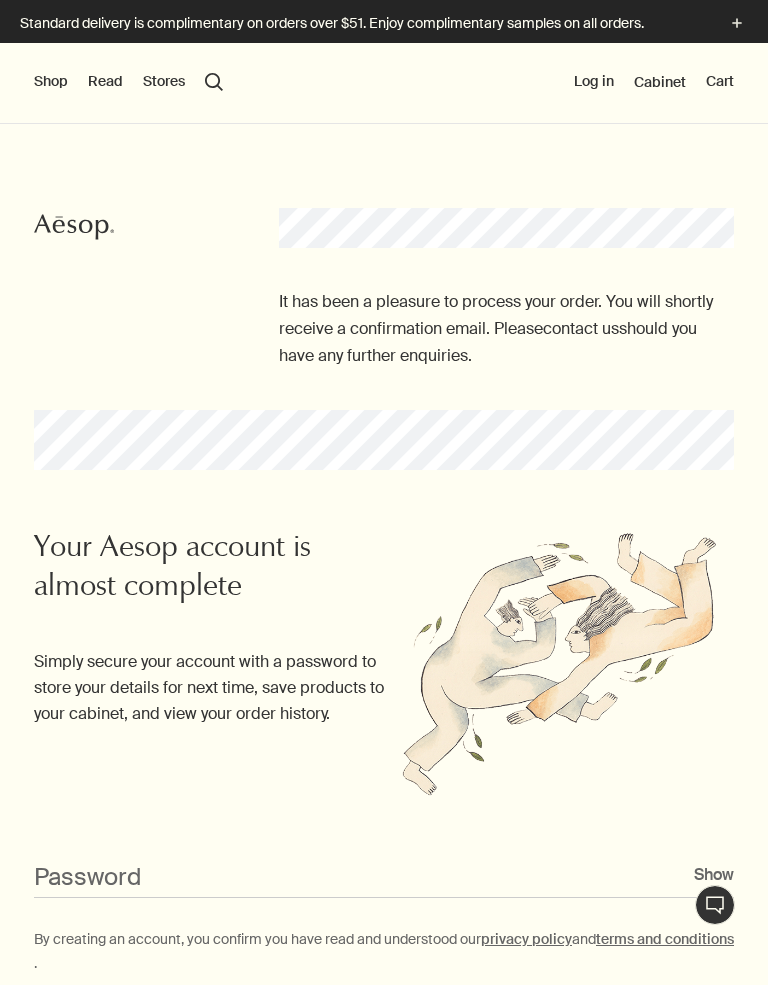 scroll, scrollTop: 0, scrollLeft: 0, axis: both 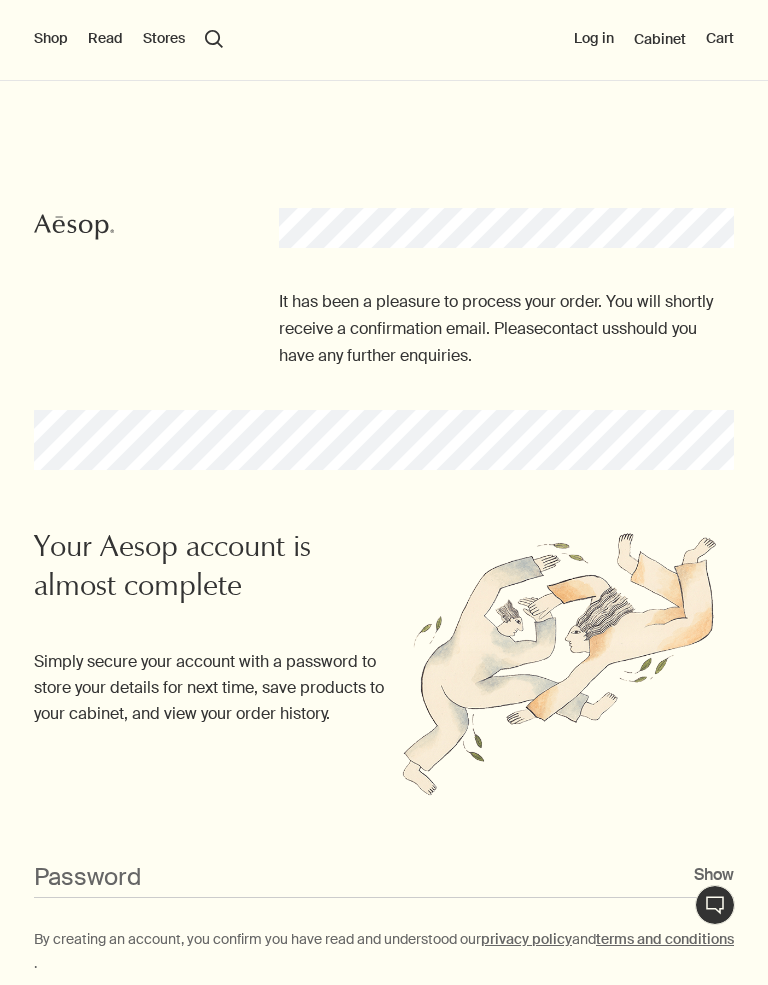 click on "Password" at bounding box center (384, 879) 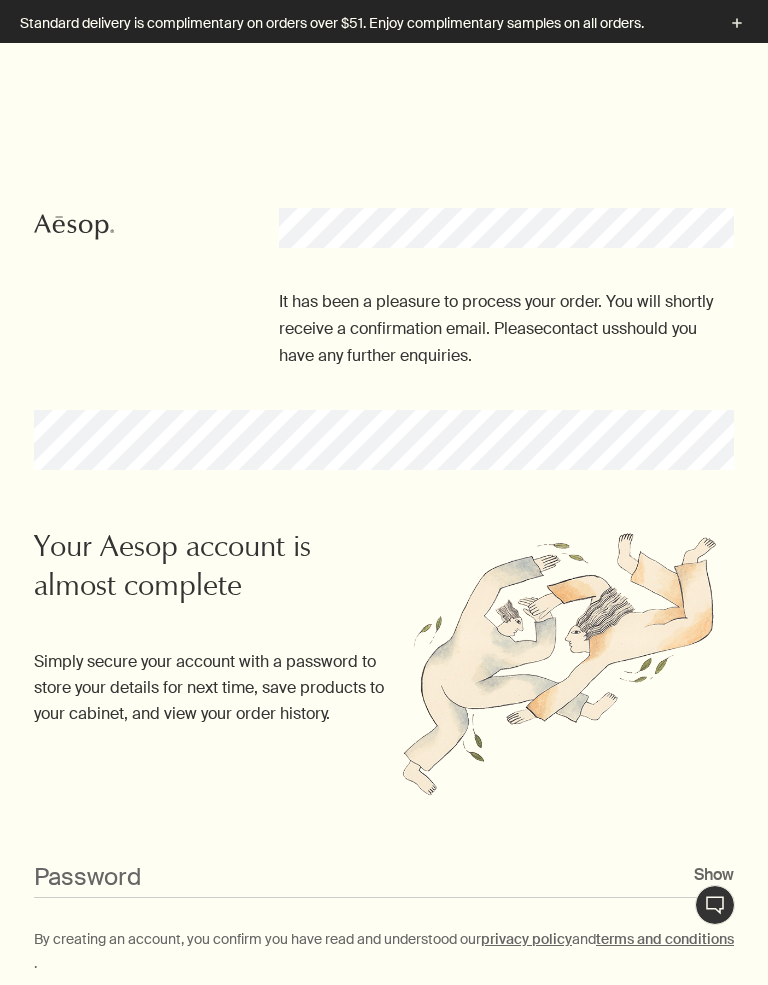 scroll, scrollTop: 225, scrollLeft: 0, axis: vertical 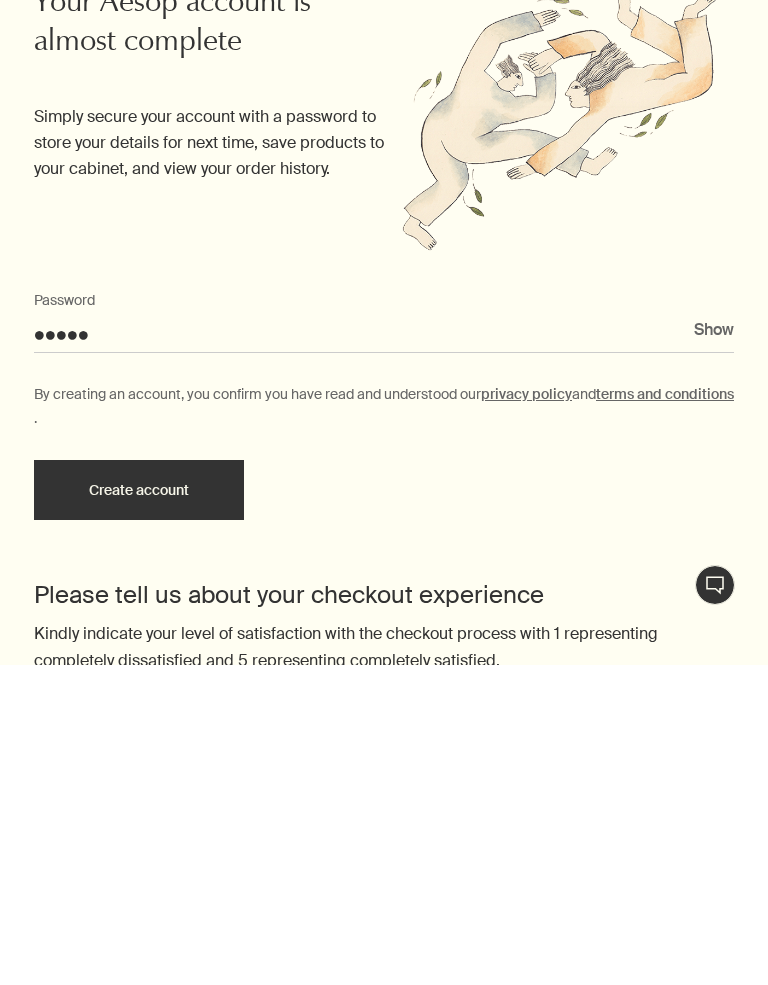 click on "Show" at bounding box center [714, 649] 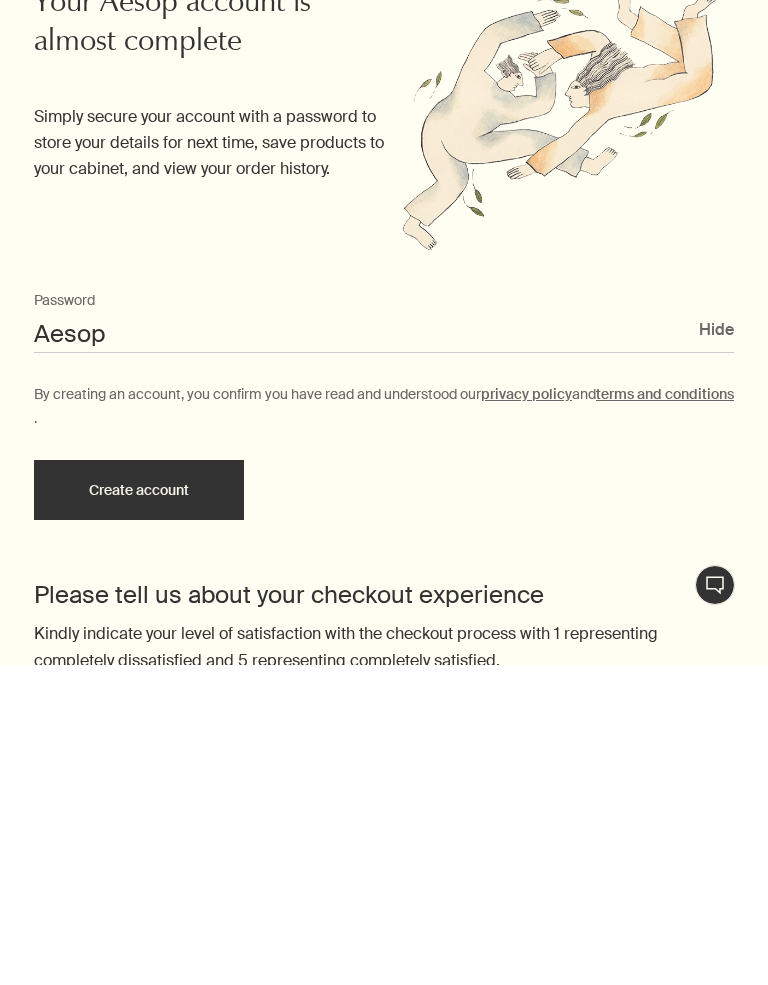 click on "Create account" at bounding box center (139, 810) 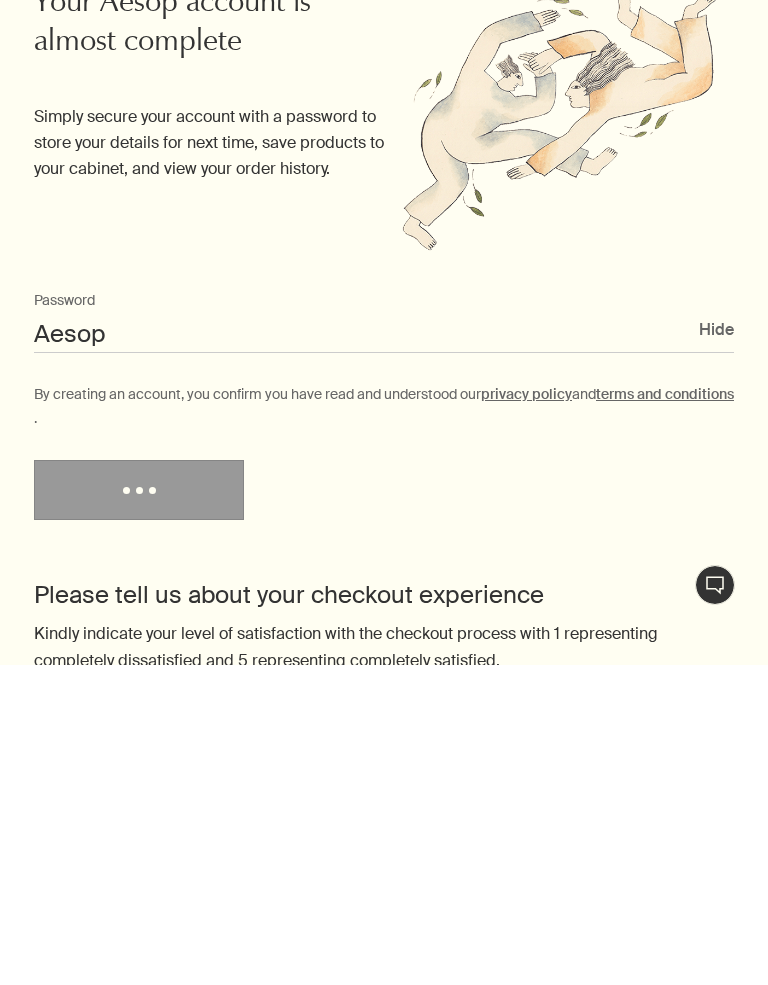 scroll, scrollTop: 546, scrollLeft: 0, axis: vertical 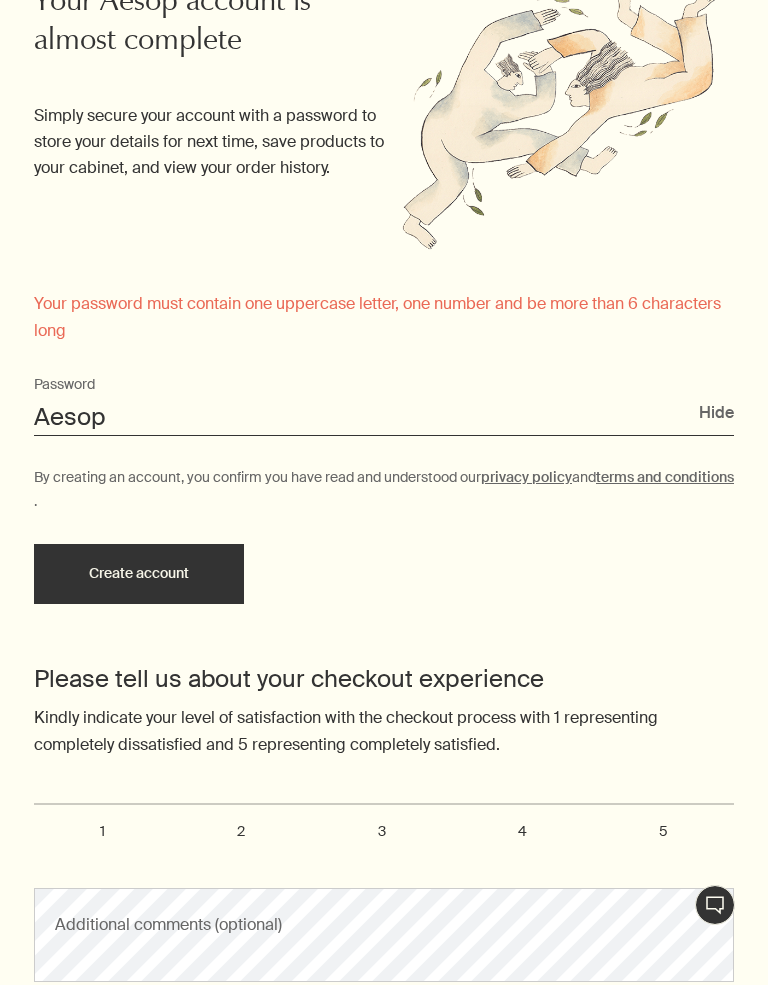 click on "Aesop" at bounding box center (384, 417) 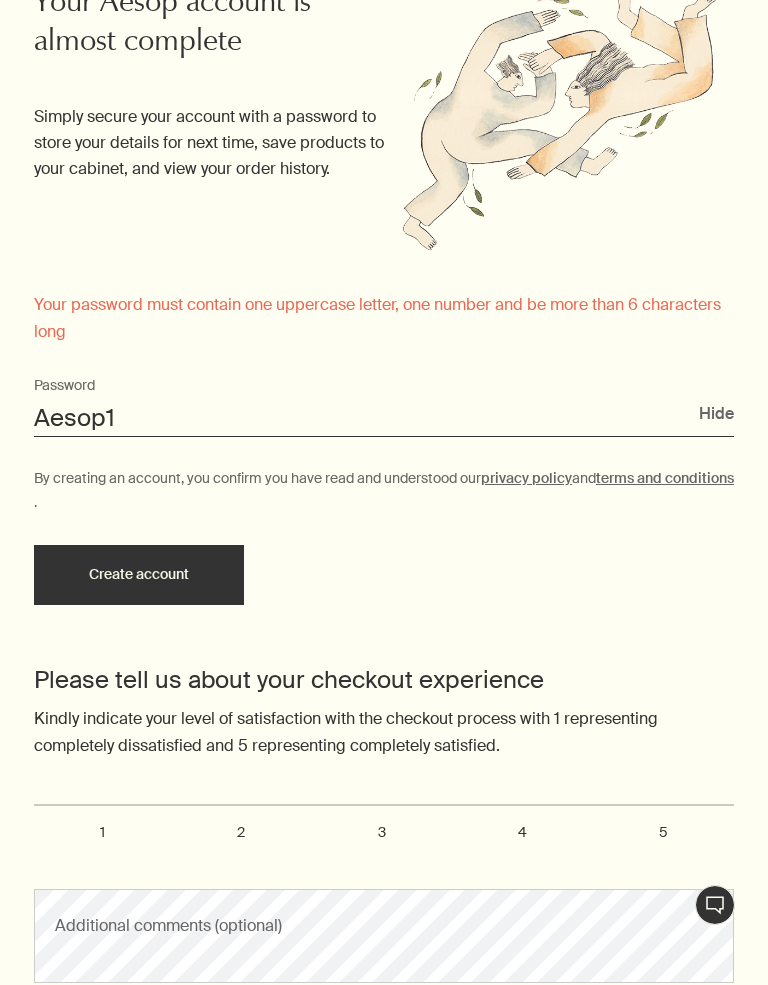 type on "Aesop1" 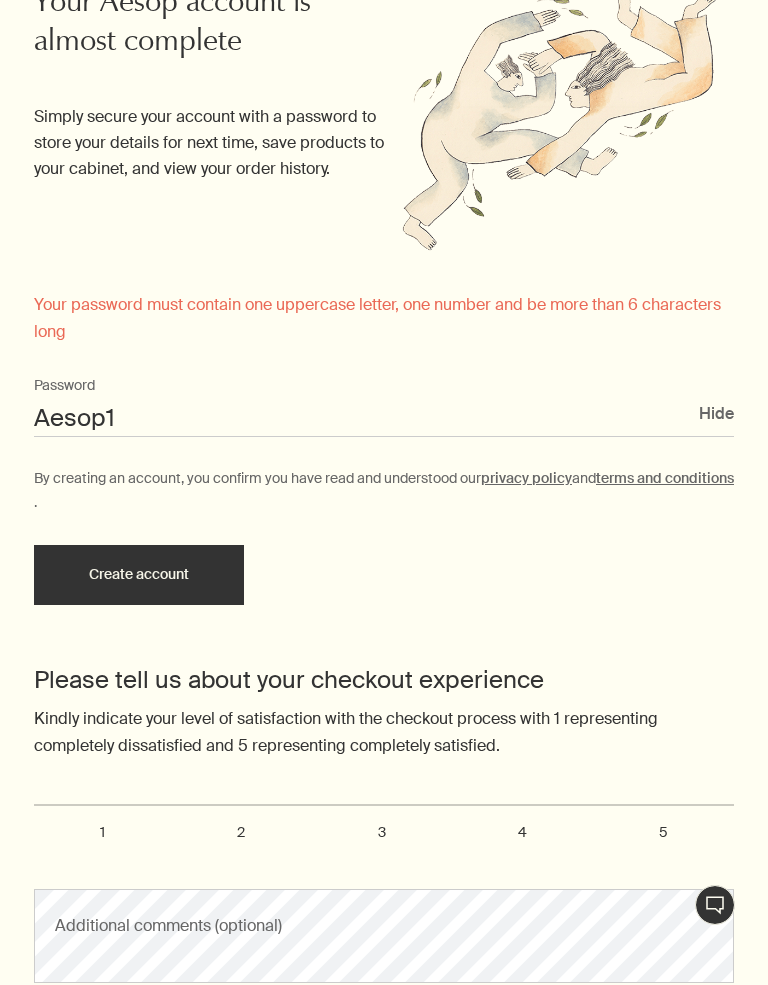 click on "Create account" at bounding box center (139, 575) 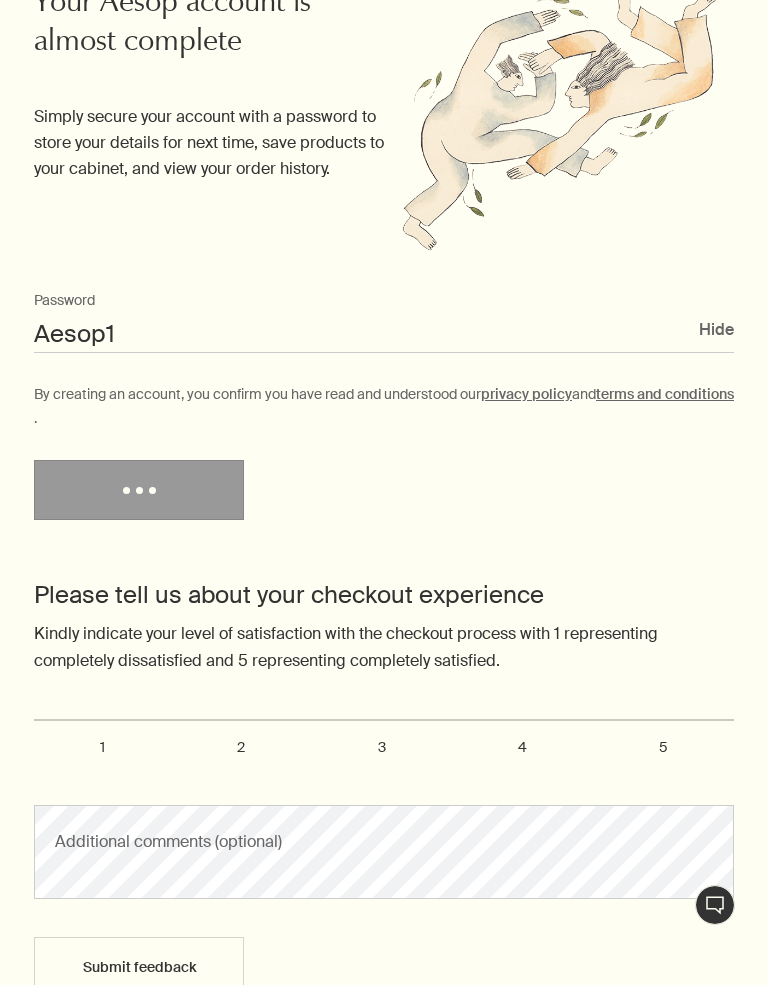 scroll, scrollTop: 546, scrollLeft: 0, axis: vertical 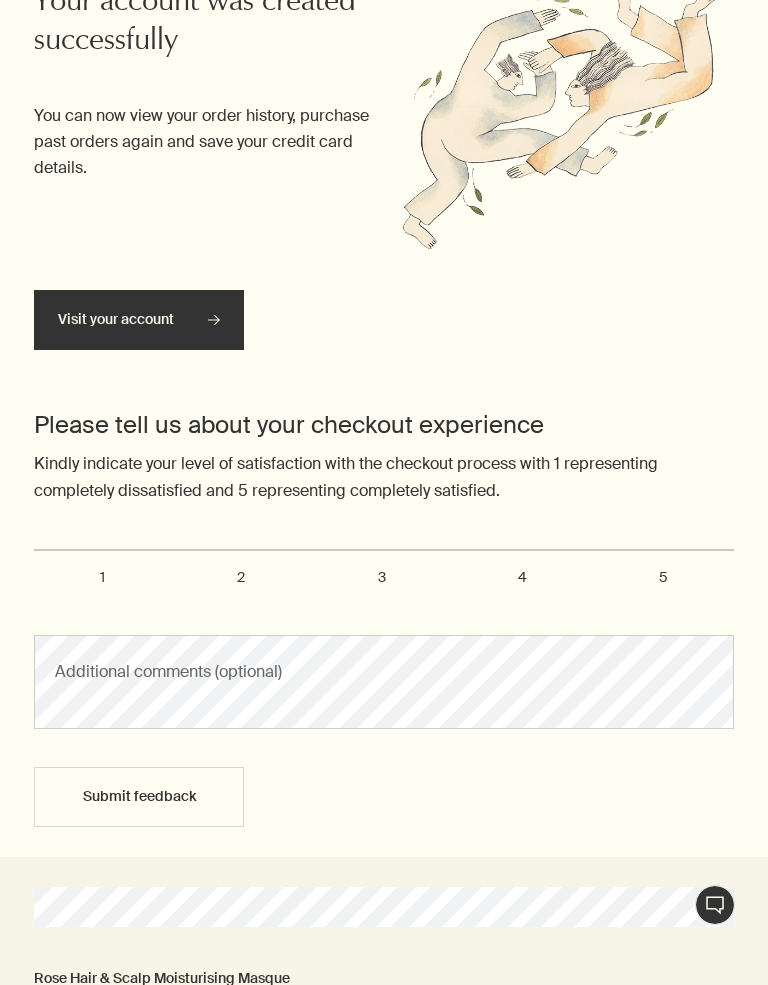 click on "Visit your account   rightArrow" at bounding box center [139, 320] 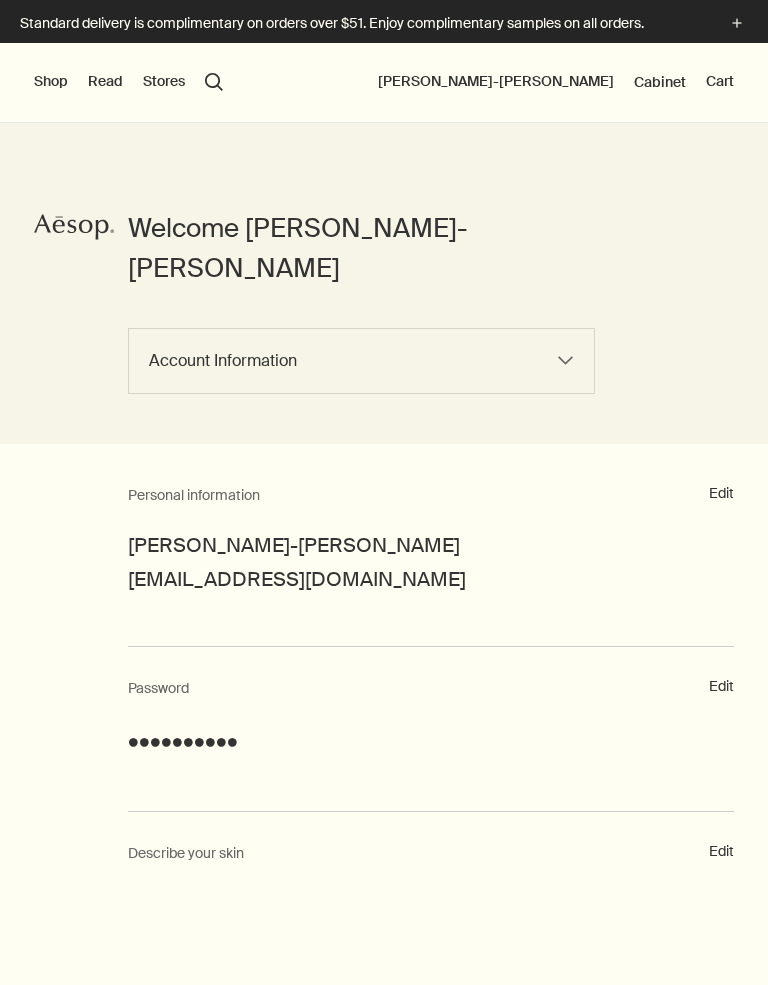 scroll, scrollTop: 0, scrollLeft: 0, axis: both 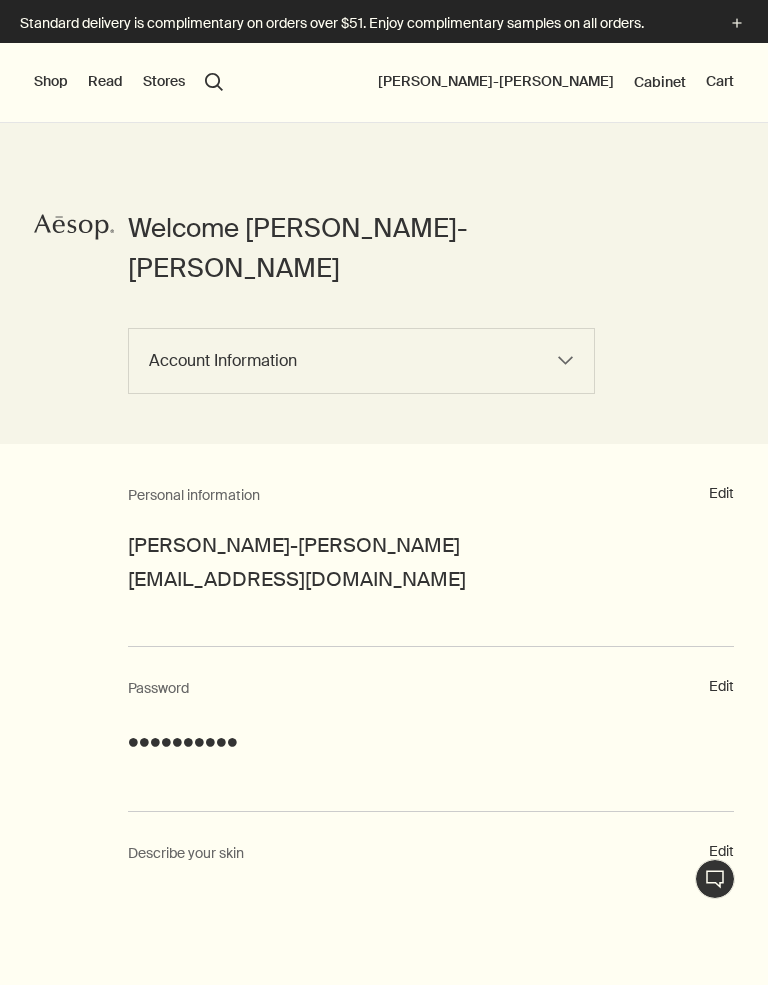 click on "Account Information Order History Returns Address Book Communications Log out" at bounding box center [361, 361] 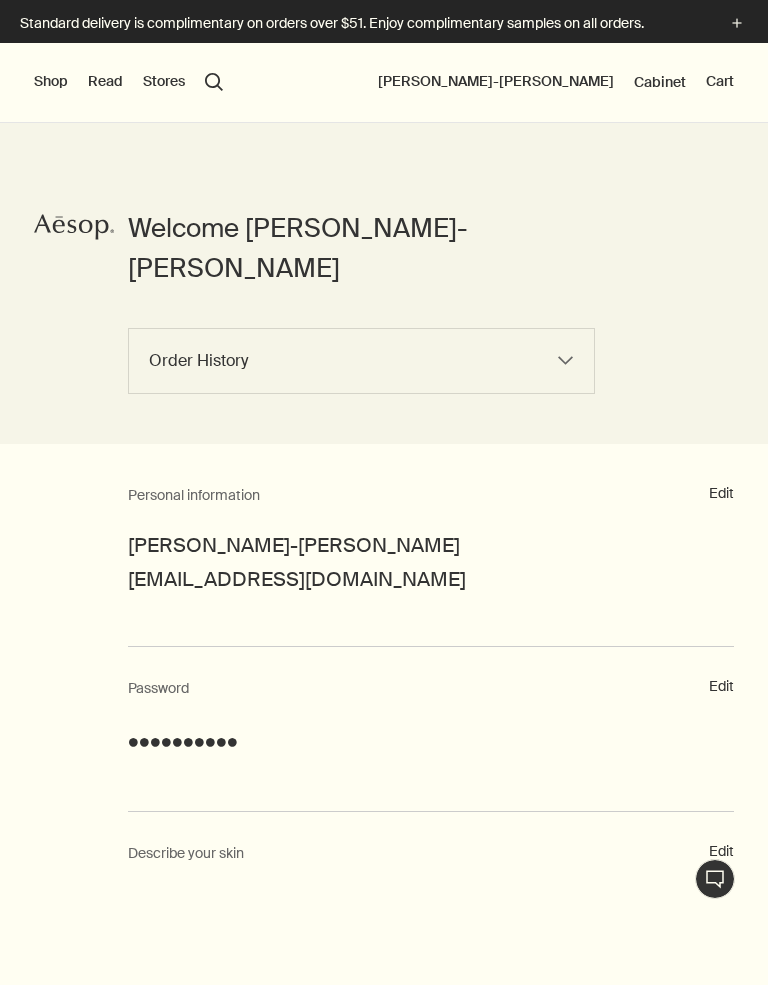 select on "/my-account" 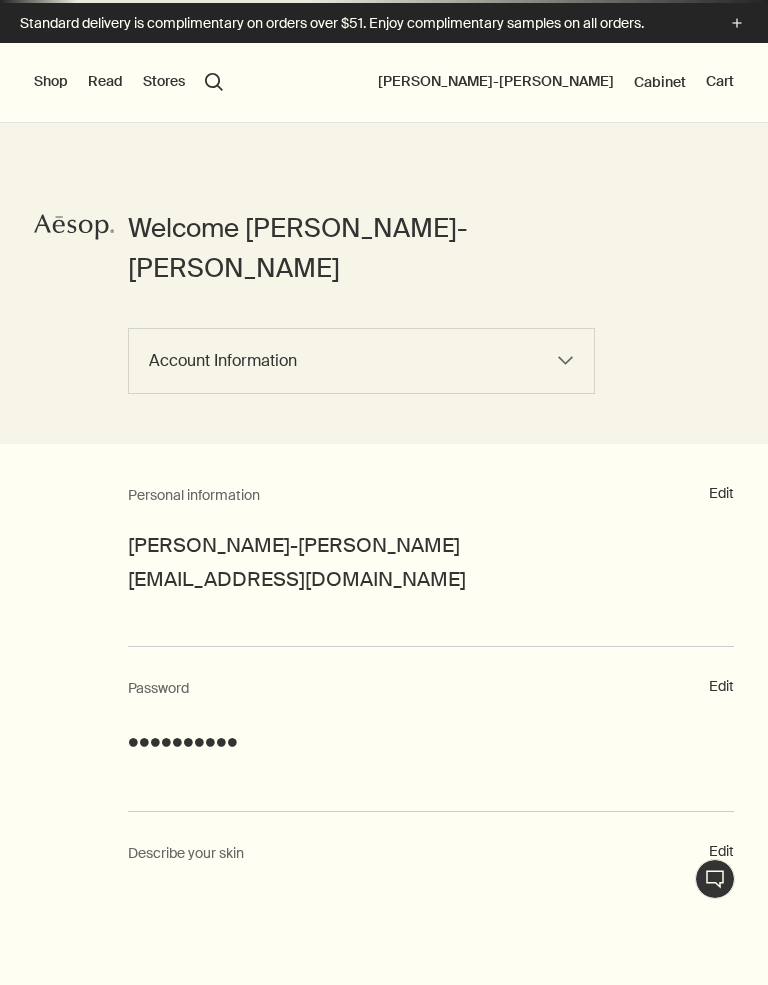 select on "/my-account/order-history" 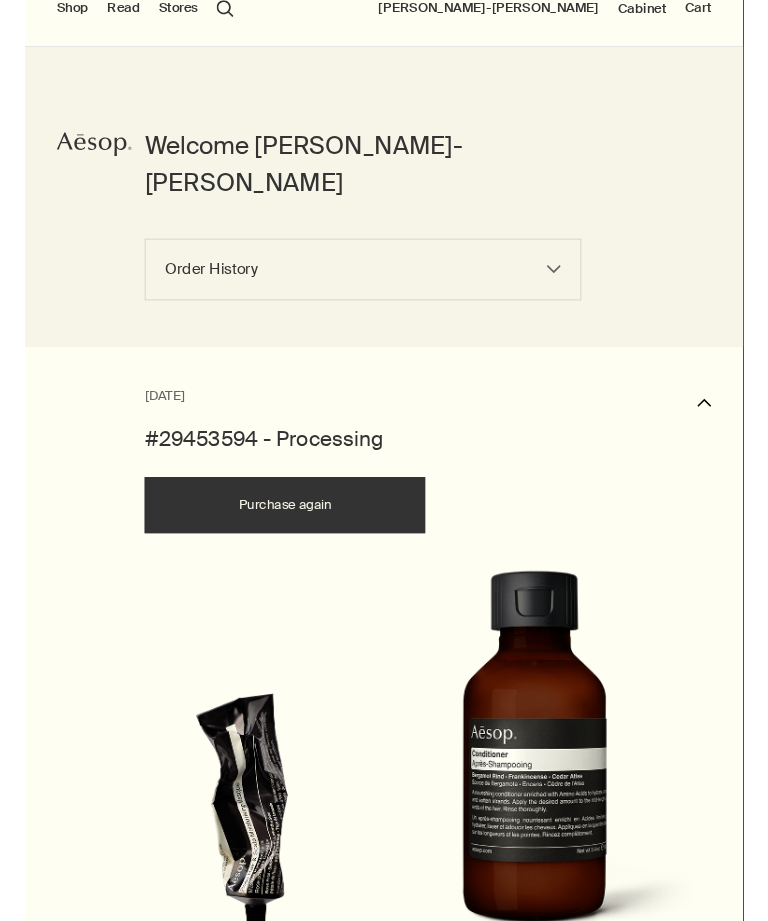 scroll, scrollTop: 0, scrollLeft: 0, axis: both 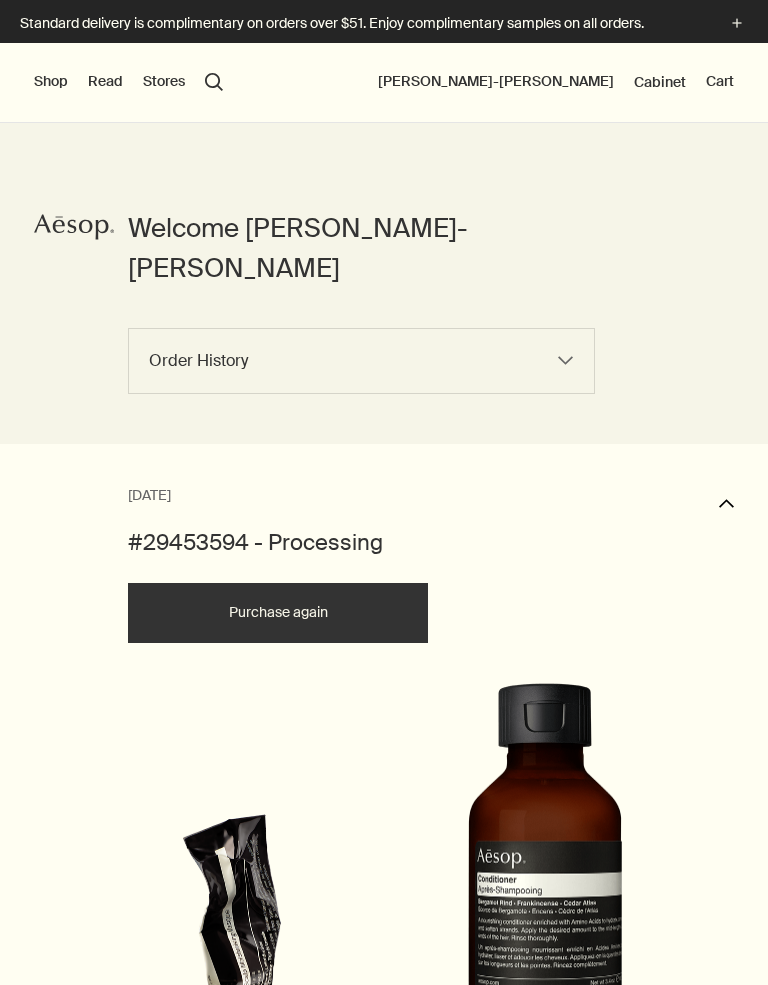 click on "Shop" at bounding box center (51, 82) 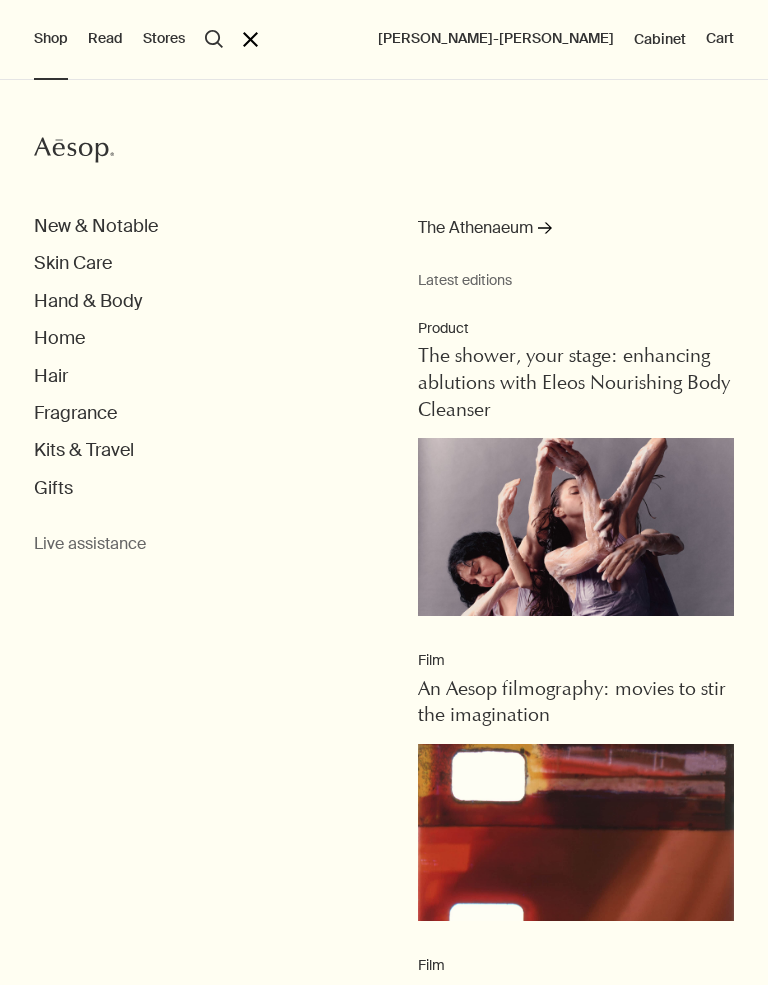 click on "close" at bounding box center [250, 39] 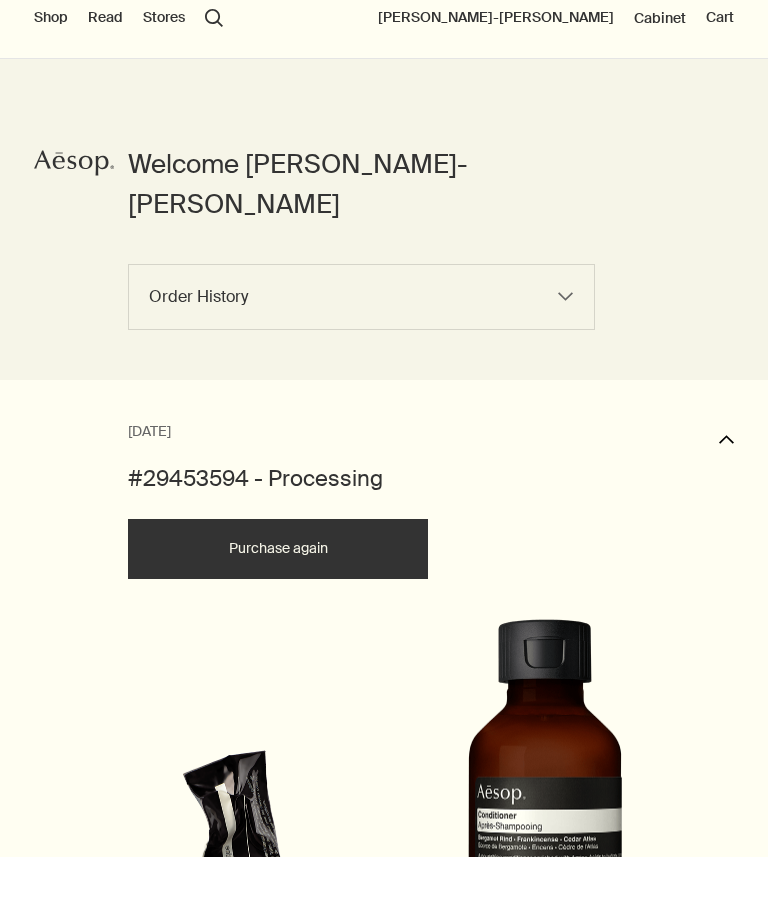 scroll, scrollTop: 64, scrollLeft: 0, axis: vertical 